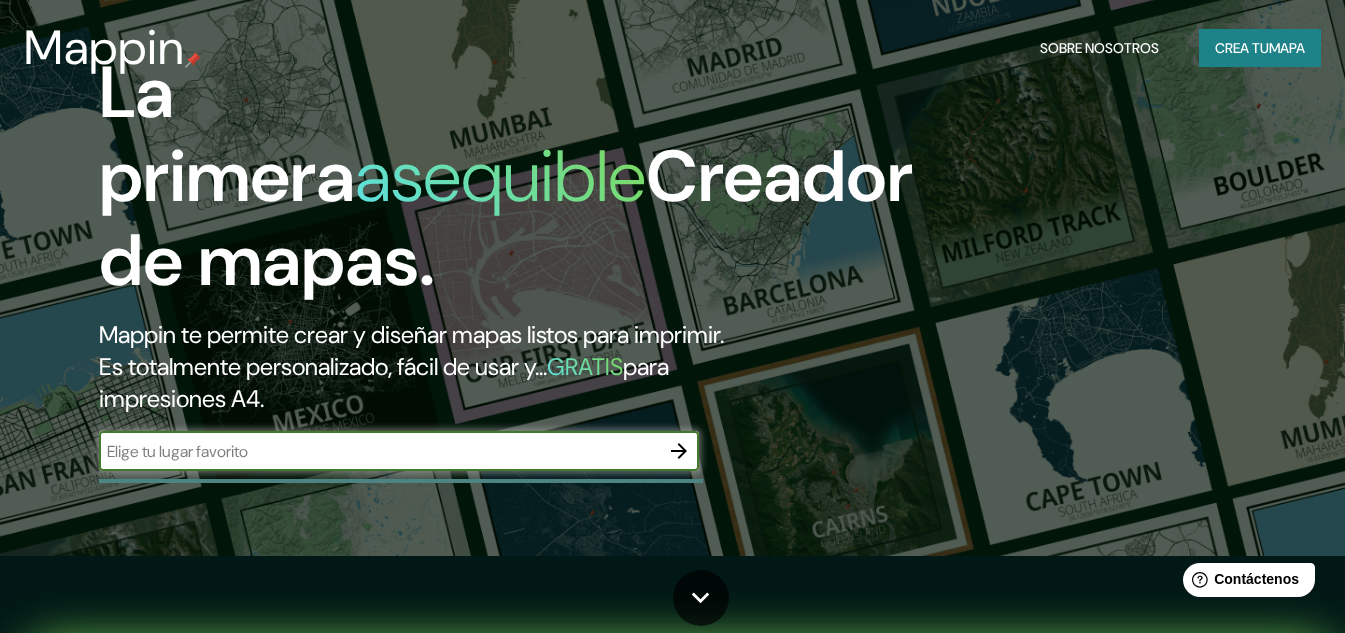 scroll, scrollTop: 0, scrollLeft: 0, axis: both 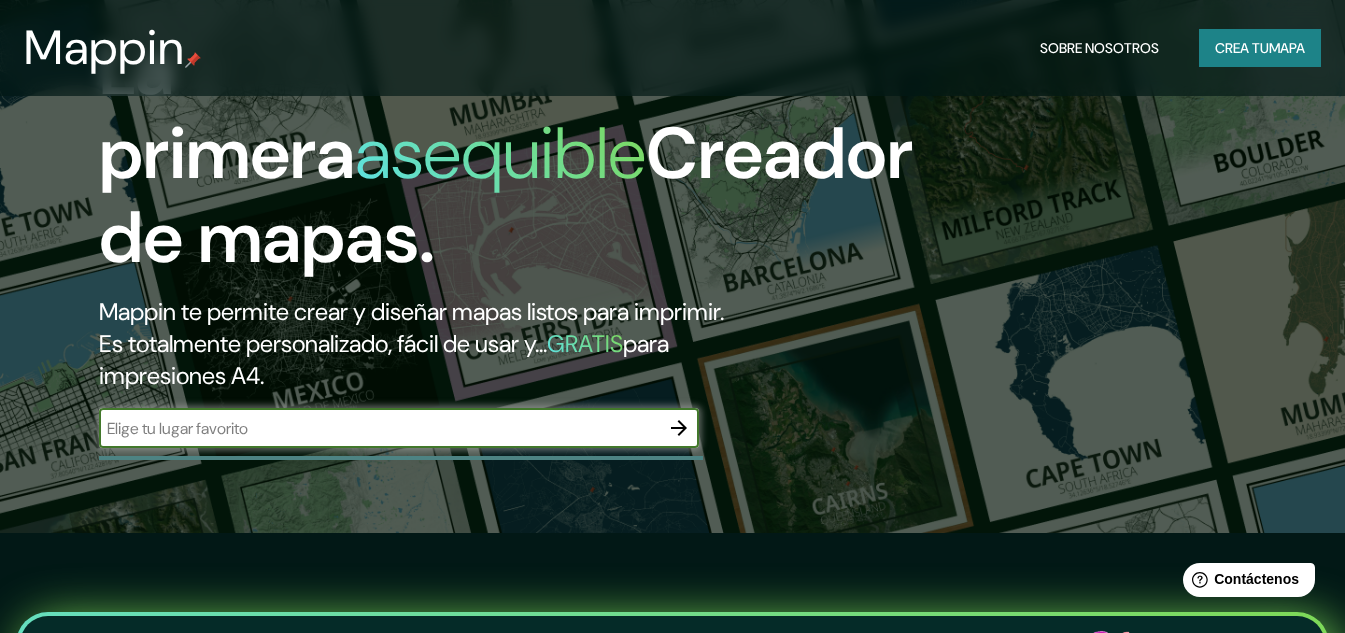 click 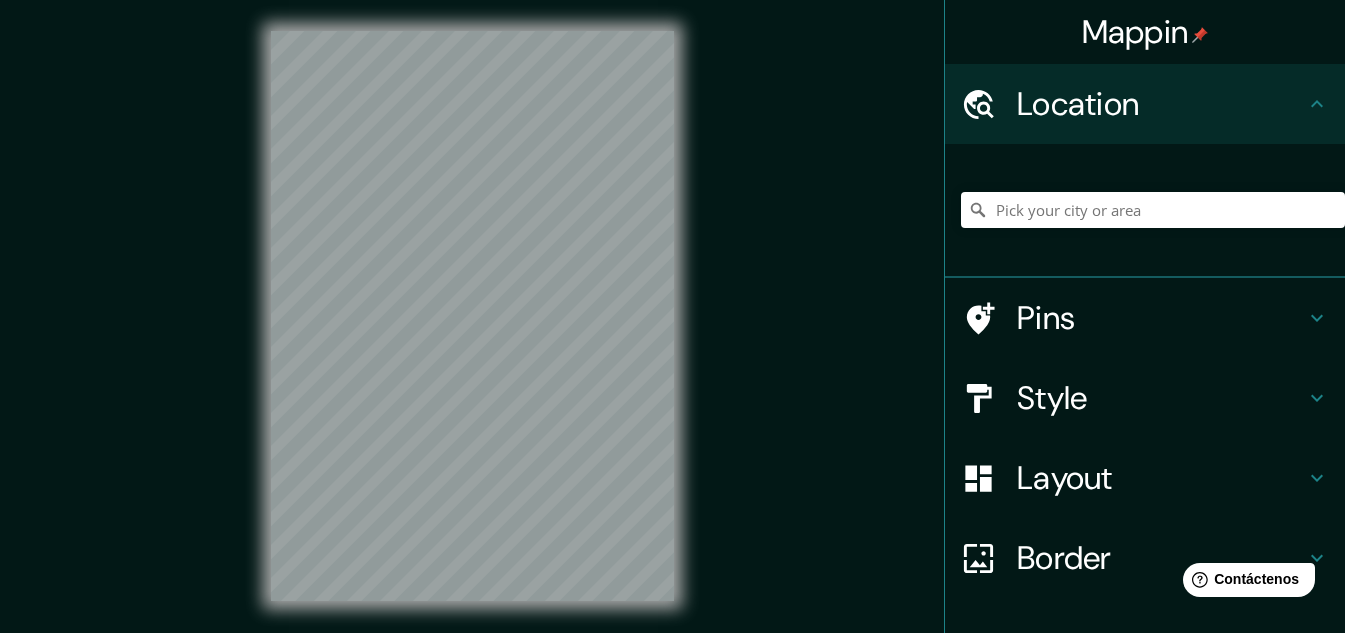 scroll, scrollTop: 0, scrollLeft: 0, axis: both 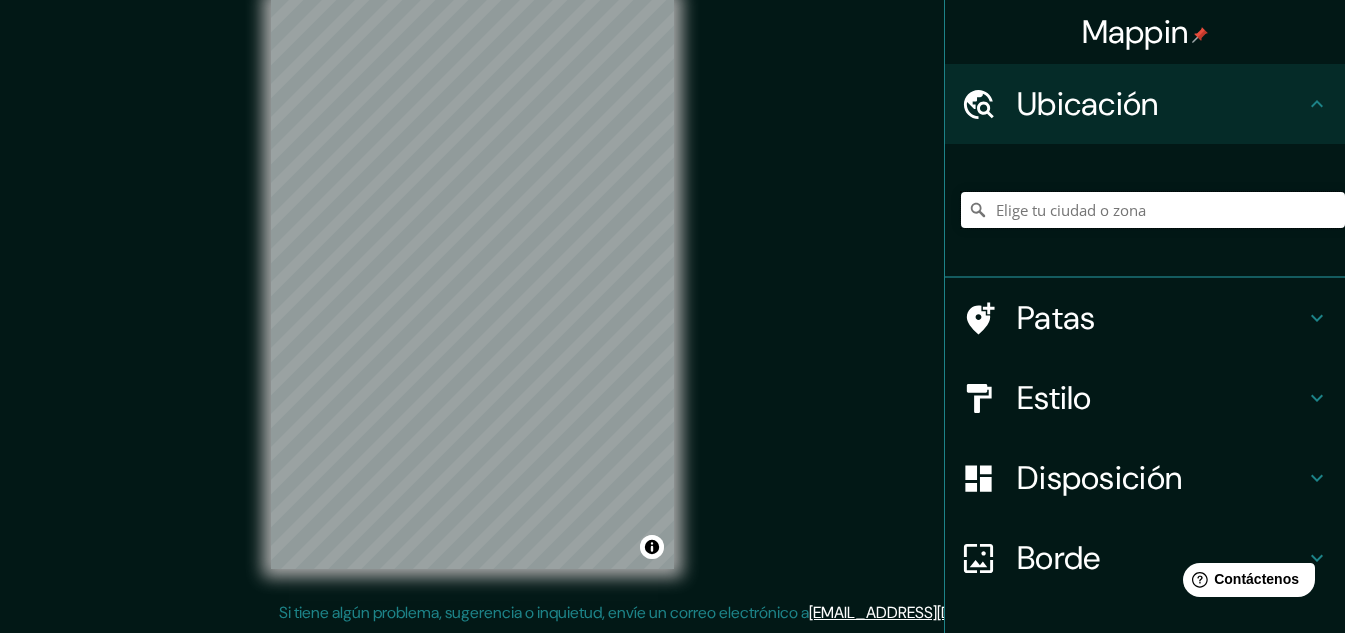 click at bounding box center (1153, 210) 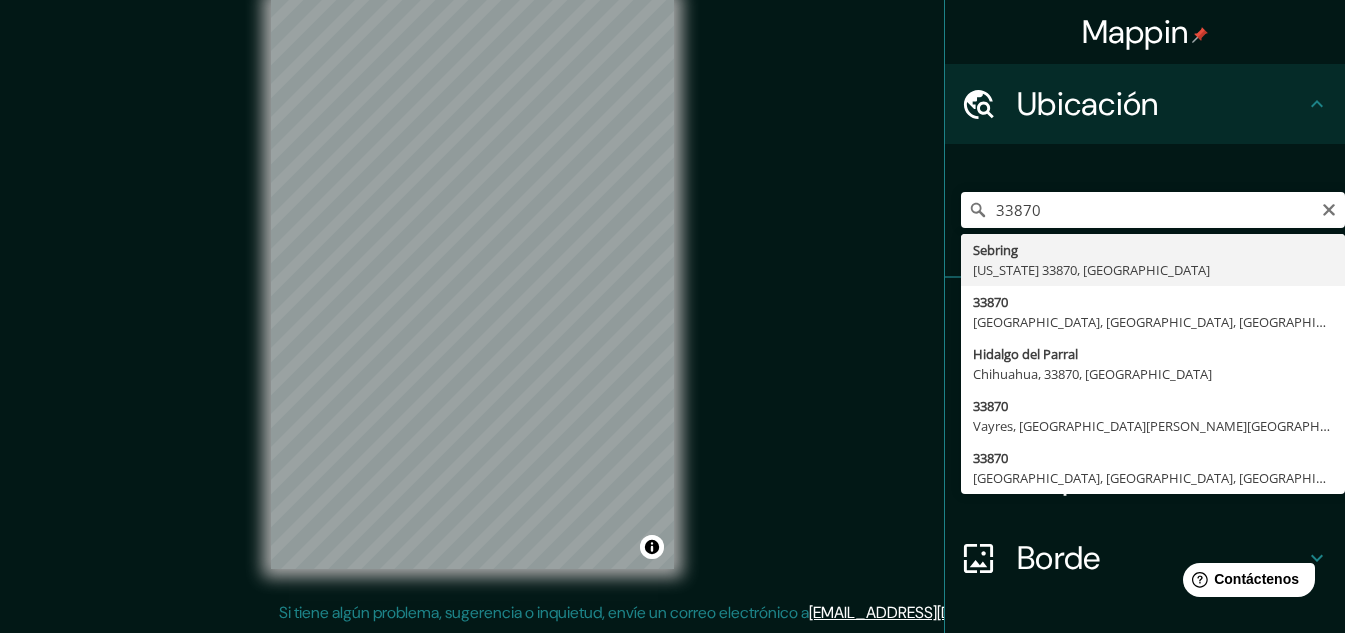 type on "Hidalgo del Parral, Chihuahua, 33870, México" 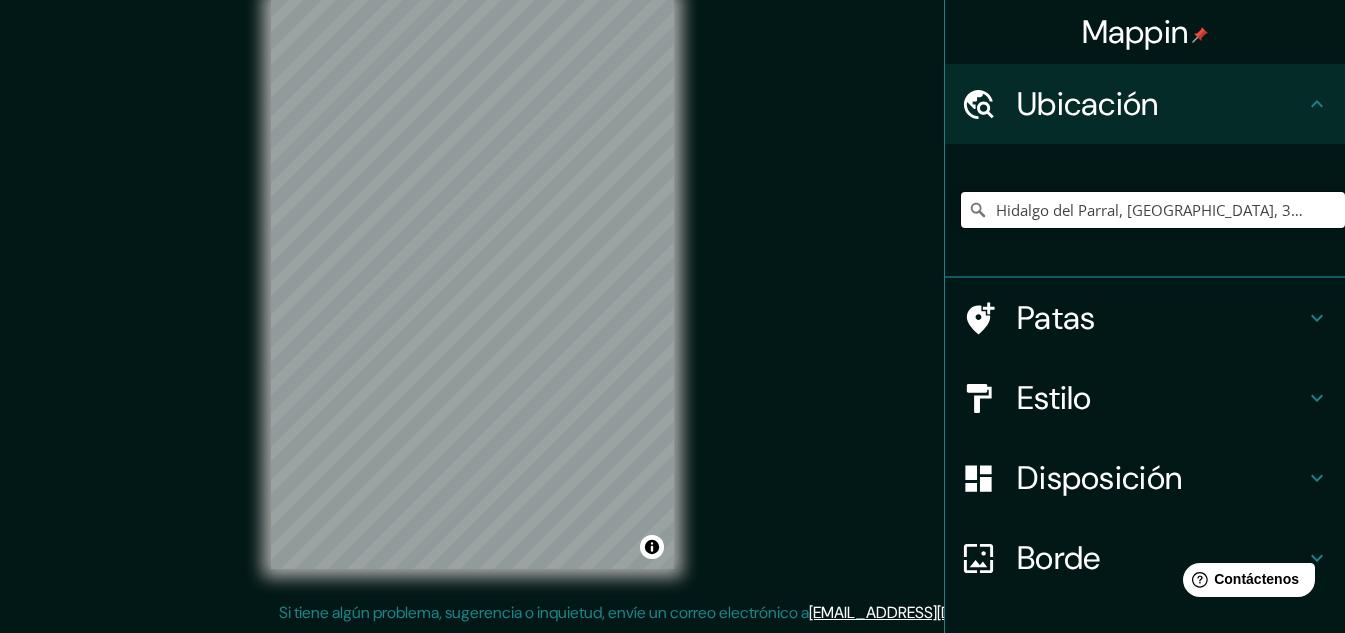 scroll, scrollTop: 0, scrollLeft: 0, axis: both 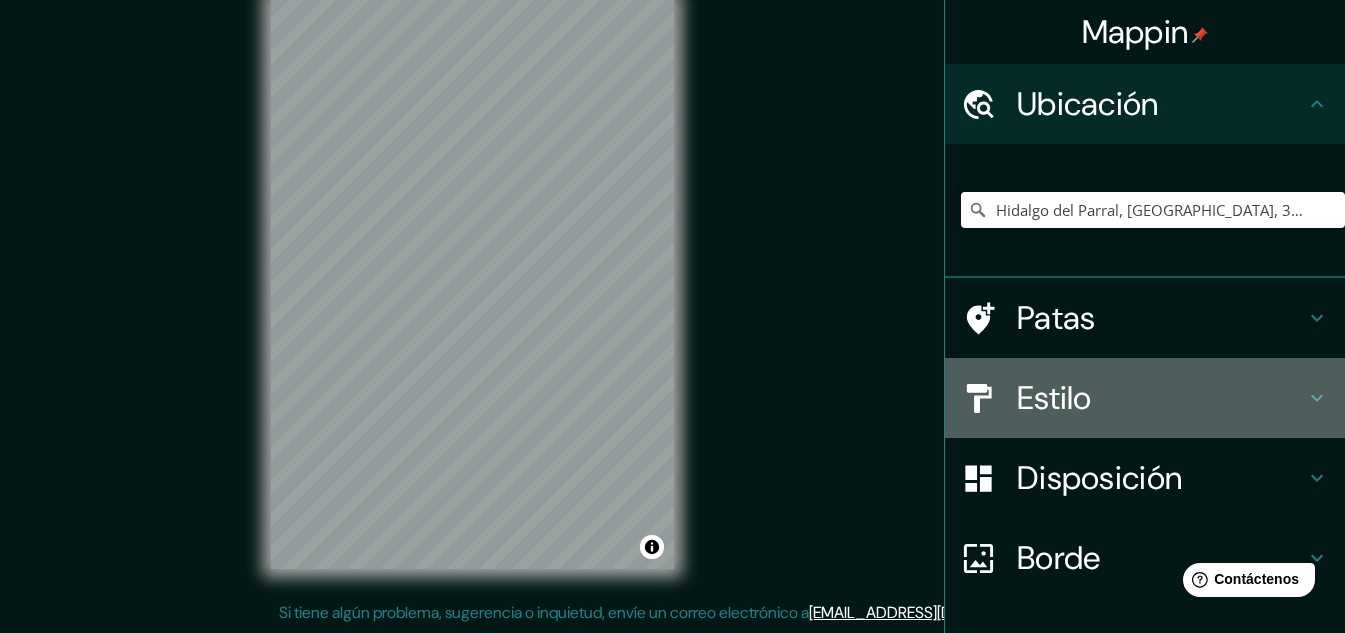click 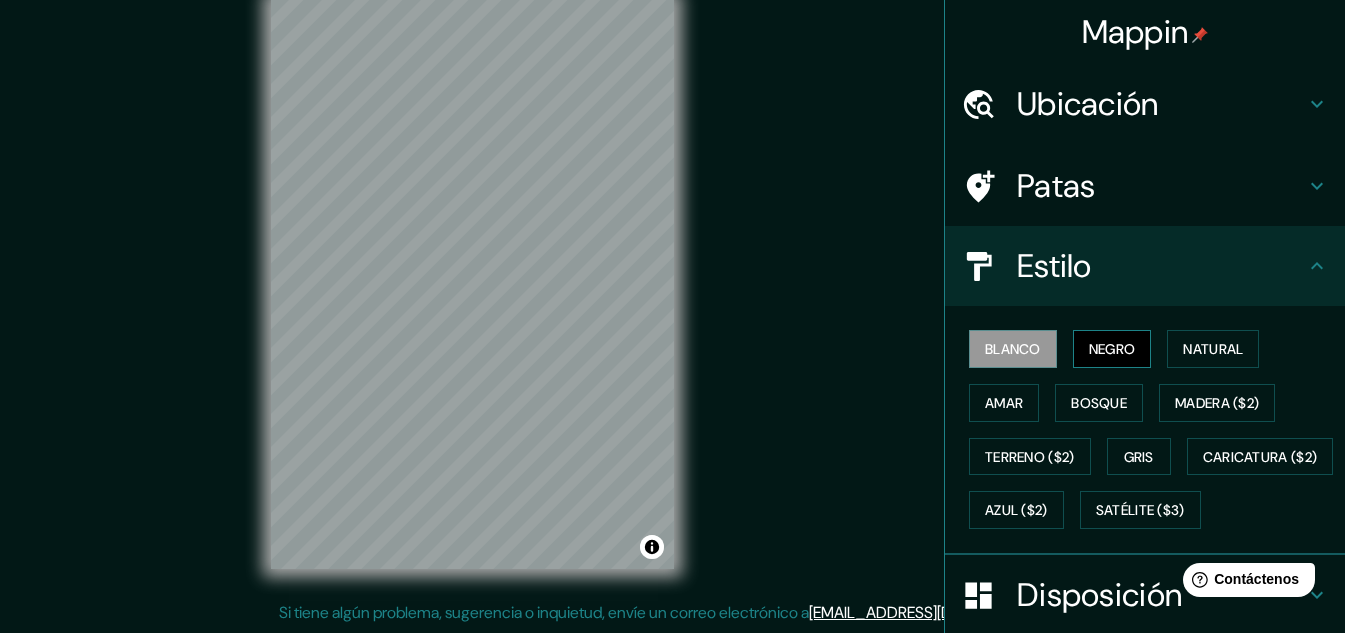 click on "Negro" at bounding box center [1112, 349] 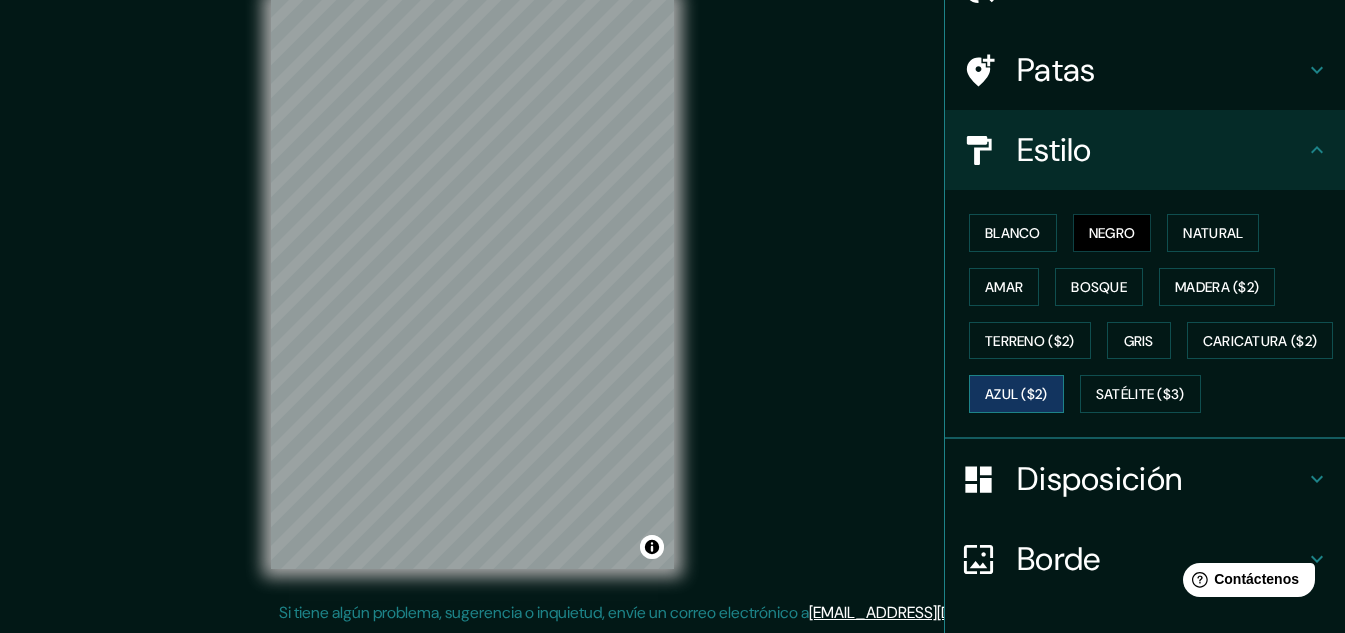 scroll, scrollTop: 121, scrollLeft: 0, axis: vertical 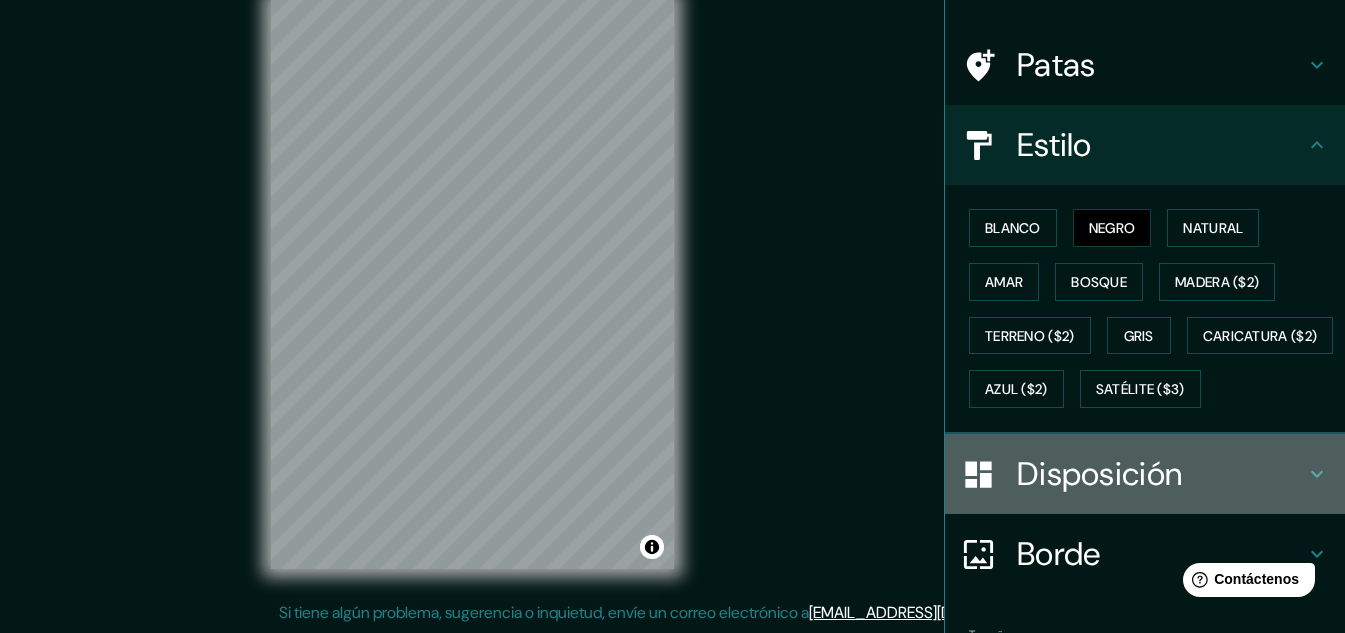 click on "Disposición" at bounding box center (1099, 474) 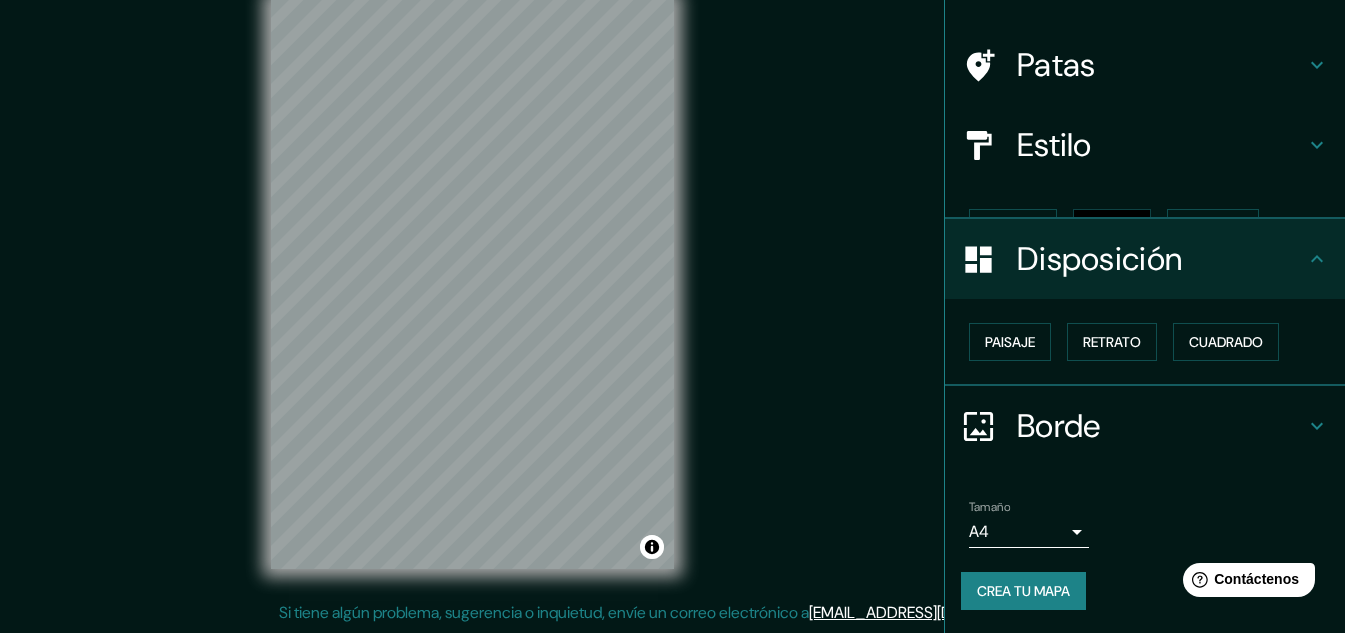 scroll, scrollTop: 88, scrollLeft: 0, axis: vertical 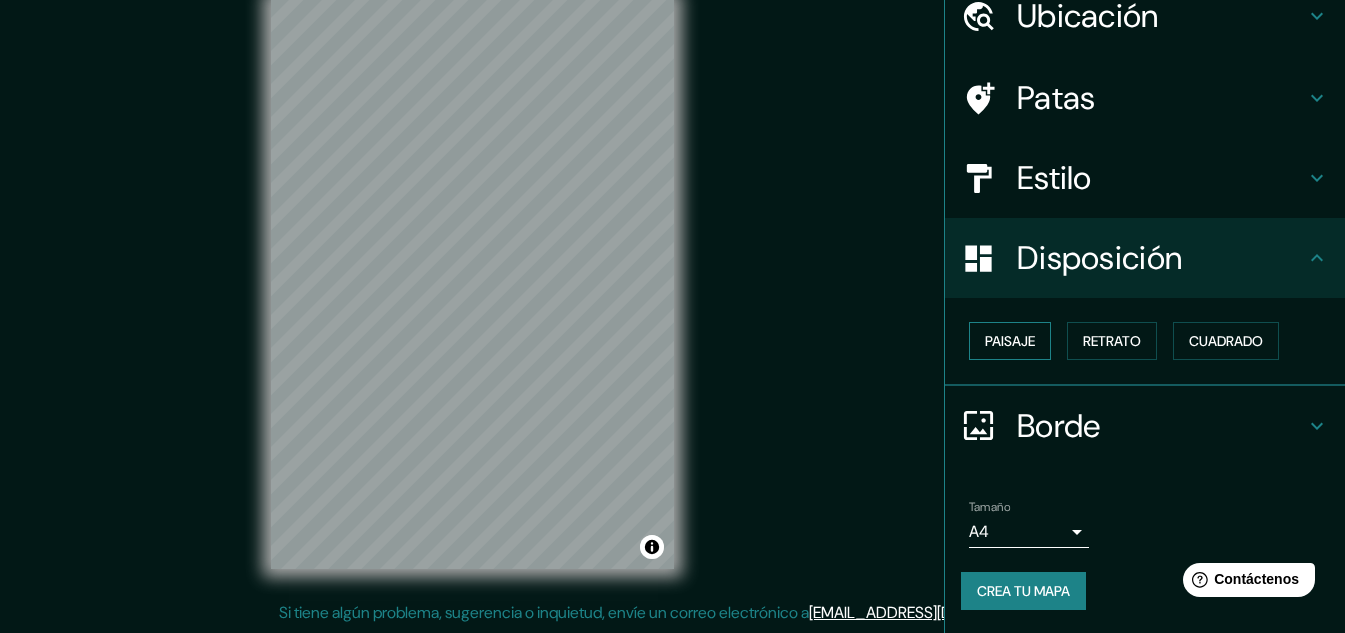 click on "Paisaje" at bounding box center [1010, 341] 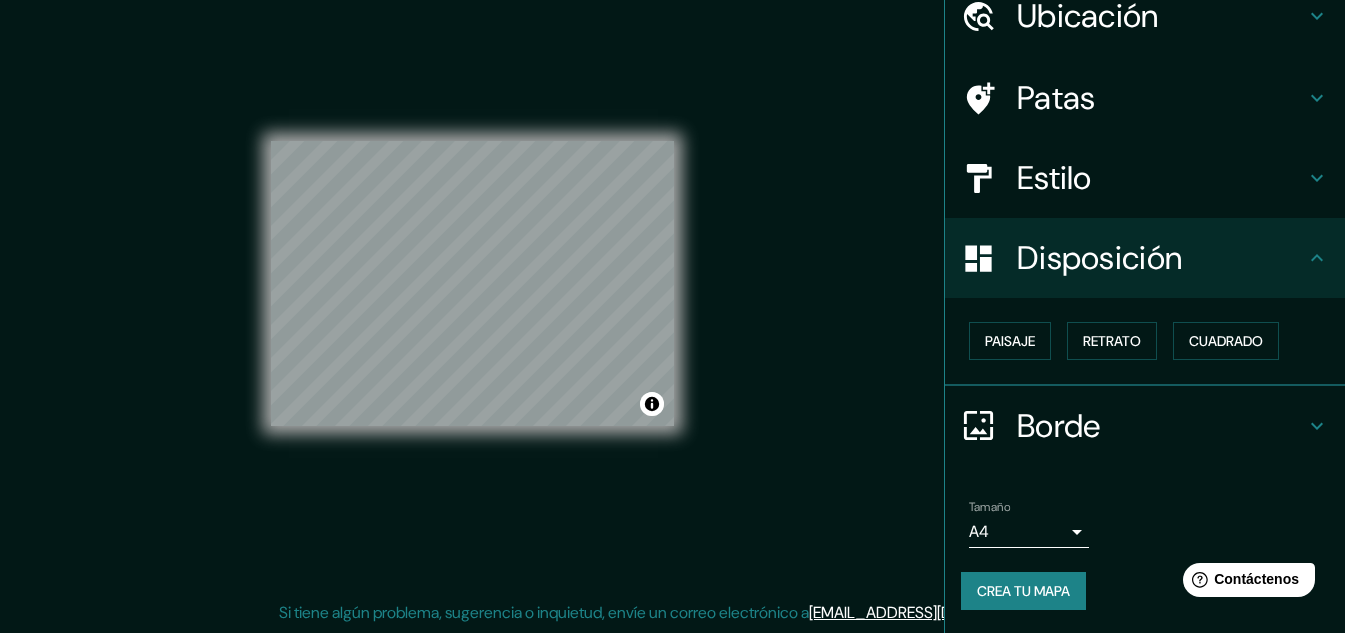 click on "Crea tu mapa" at bounding box center [1023, 591] 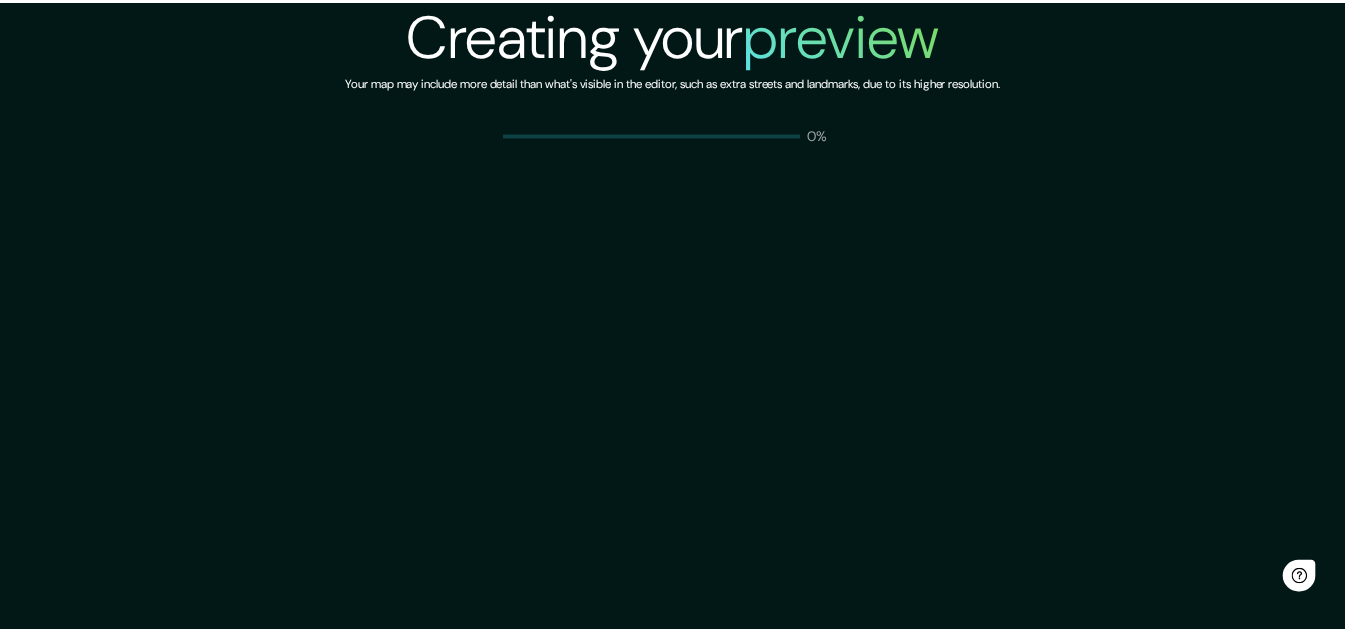 scroll, scrollTop: 0, scrollLeft: 0, axis: both 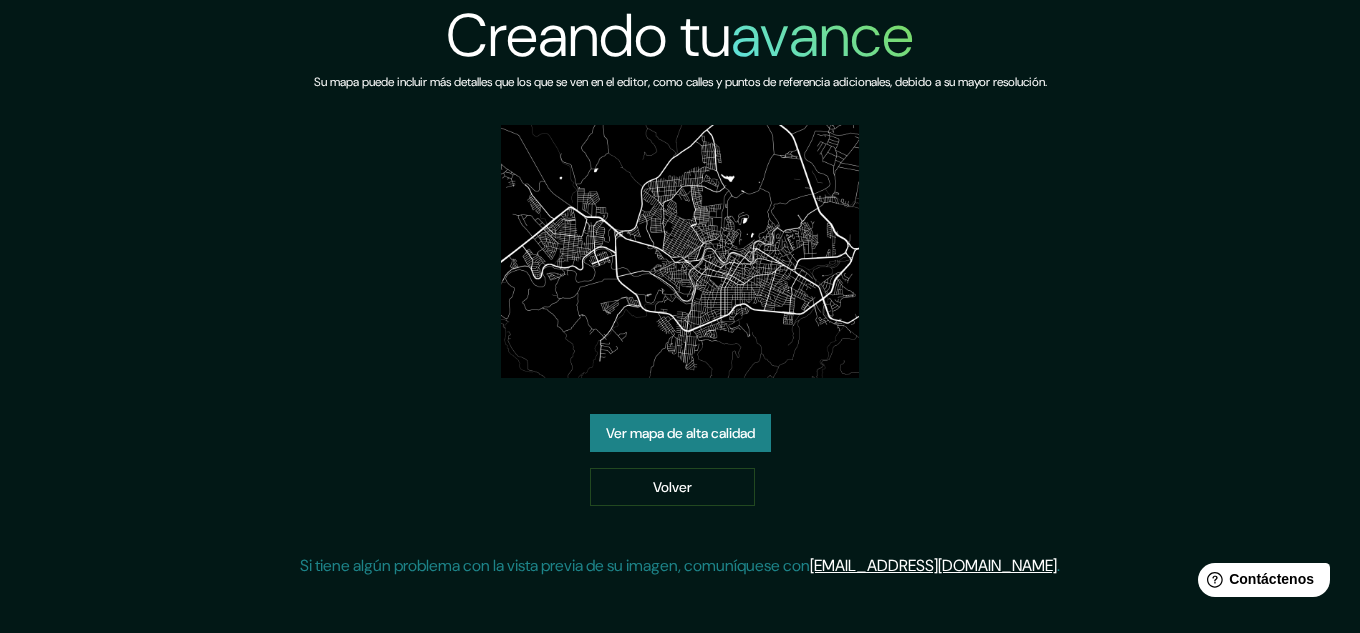 click on "Ver mapa de alta calidad" at bounding box center [680, 433] 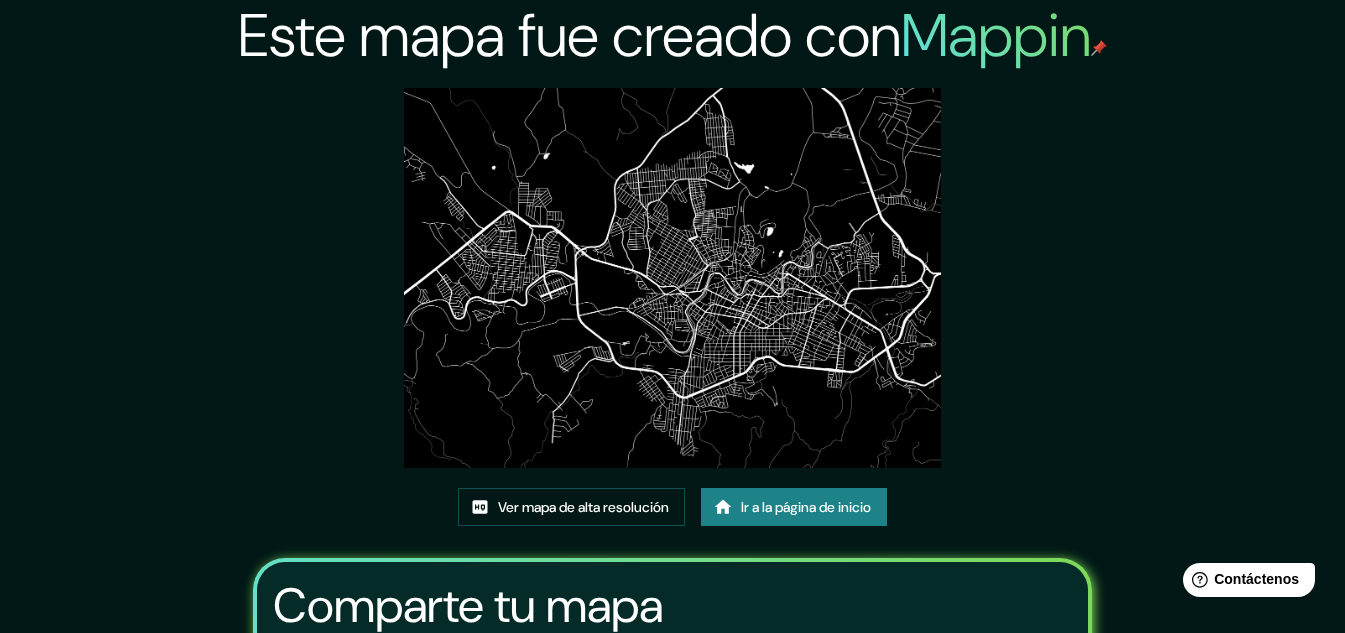 click on "Ir a la página de inicio" at bounding box center [806, 507] 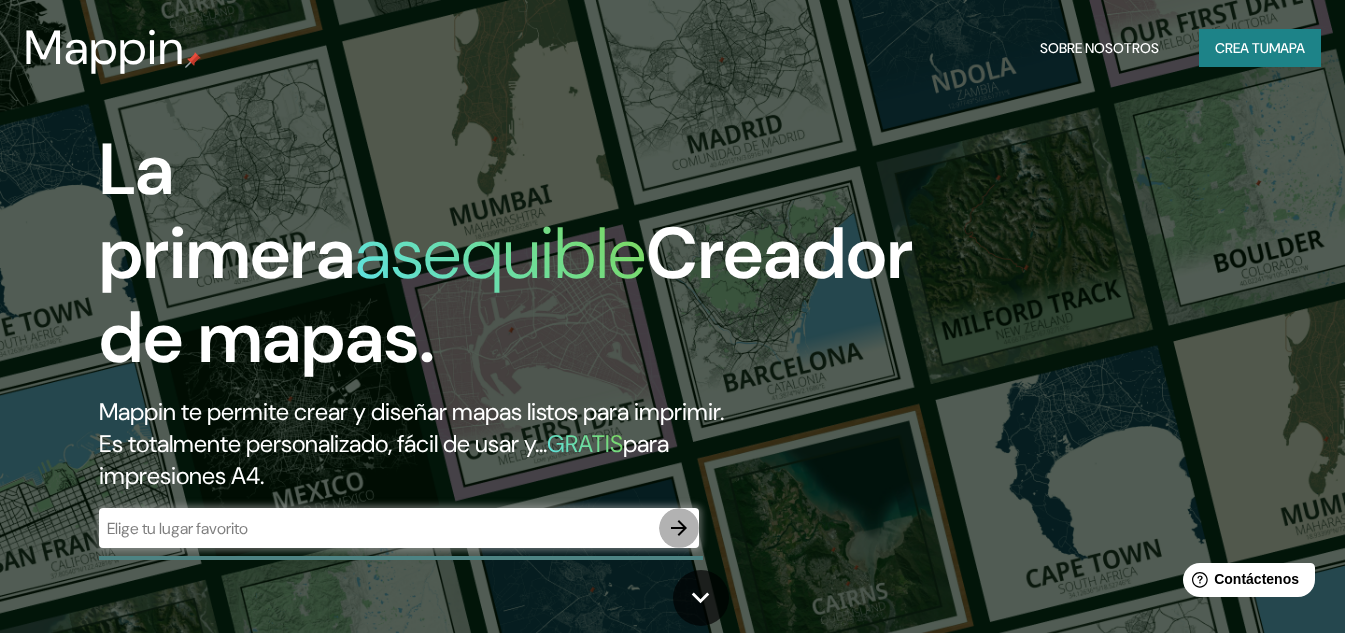 click 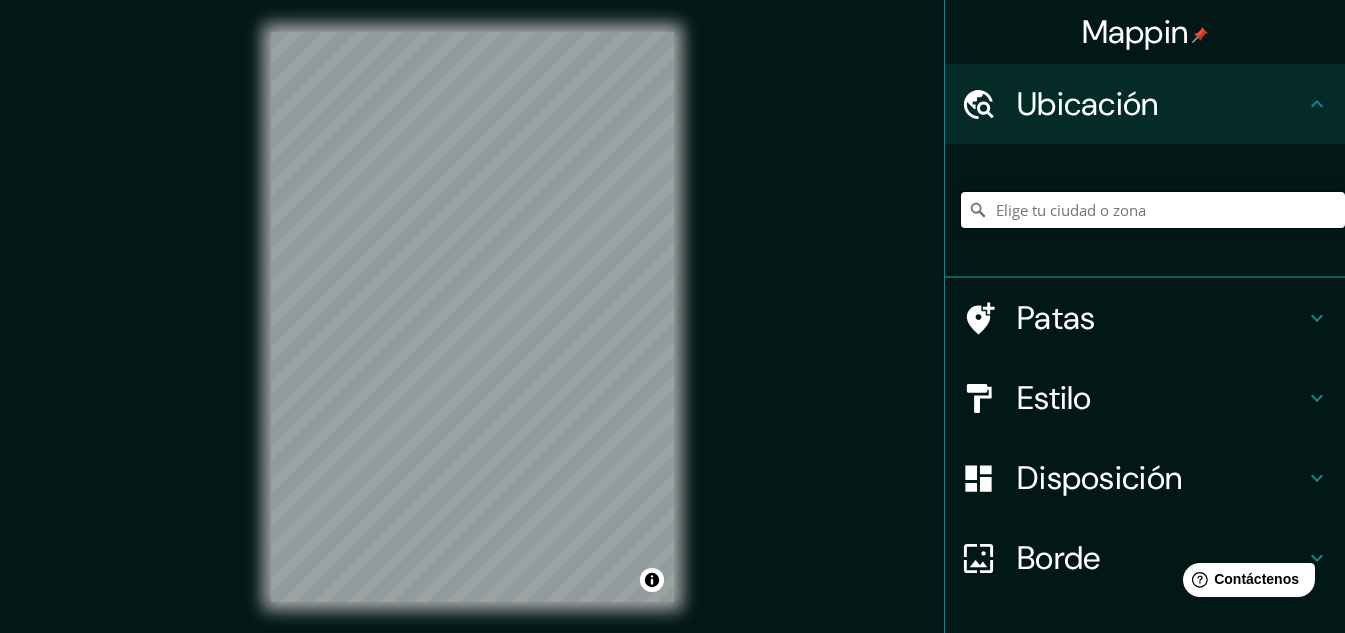 click at bounding box center (1153, 210) 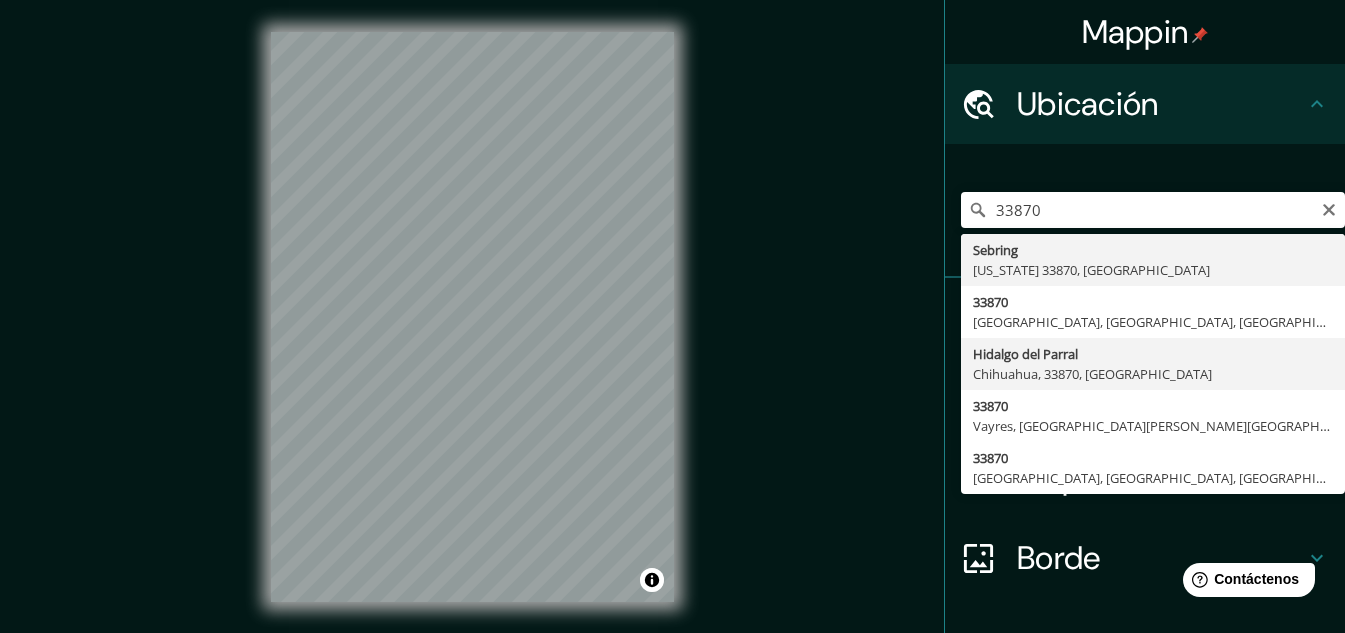 type on "Hidalgo del Parral, Chihuahua, 33870, México" 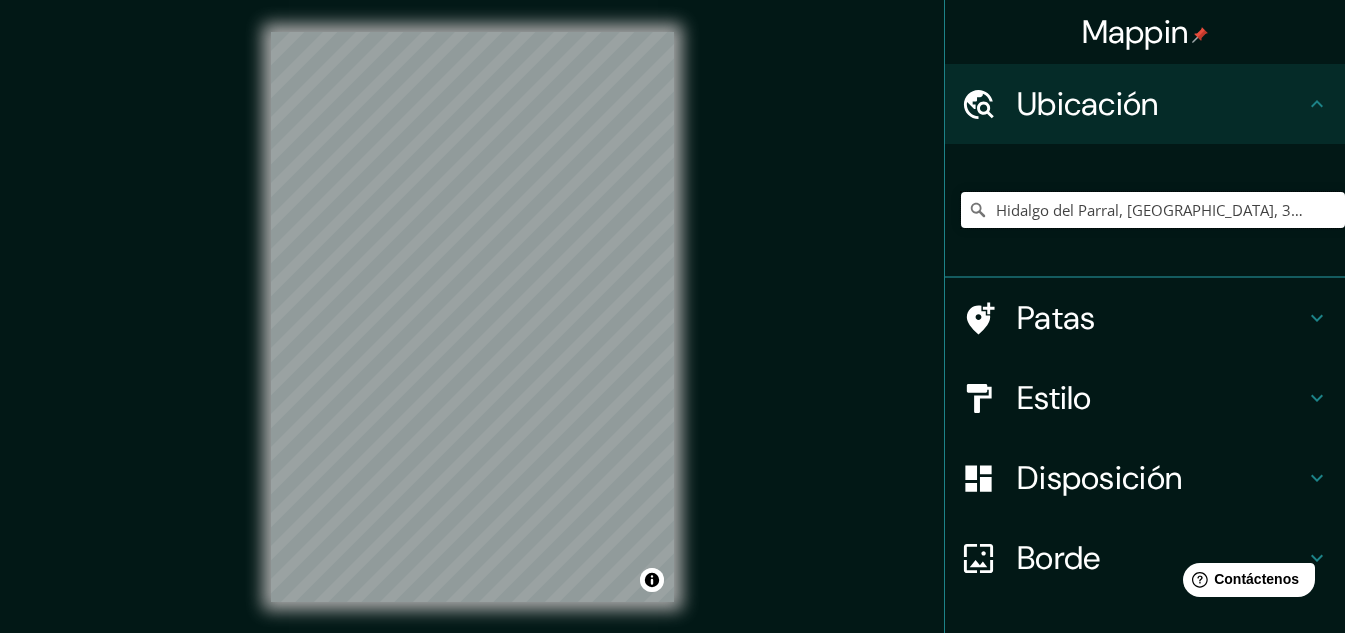 scroll, scrollTop: 0, scrollLeft: 0, axis: both 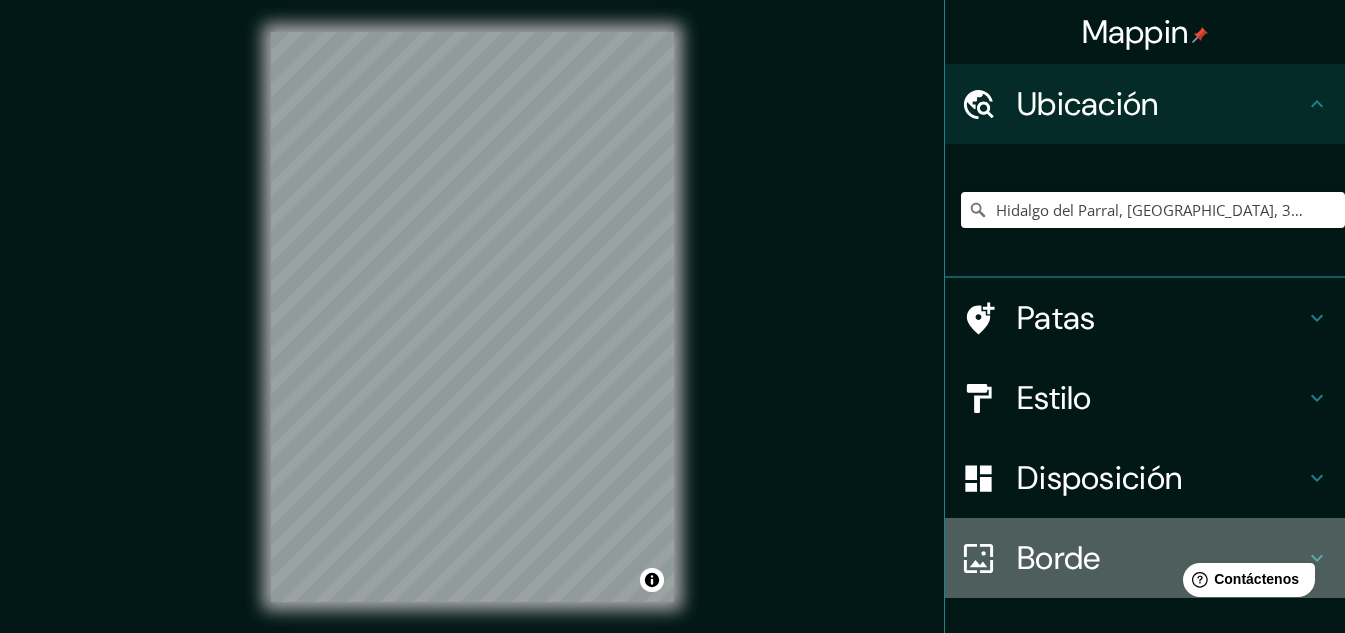 click on "Borde" at bounding box center (1059, 558) 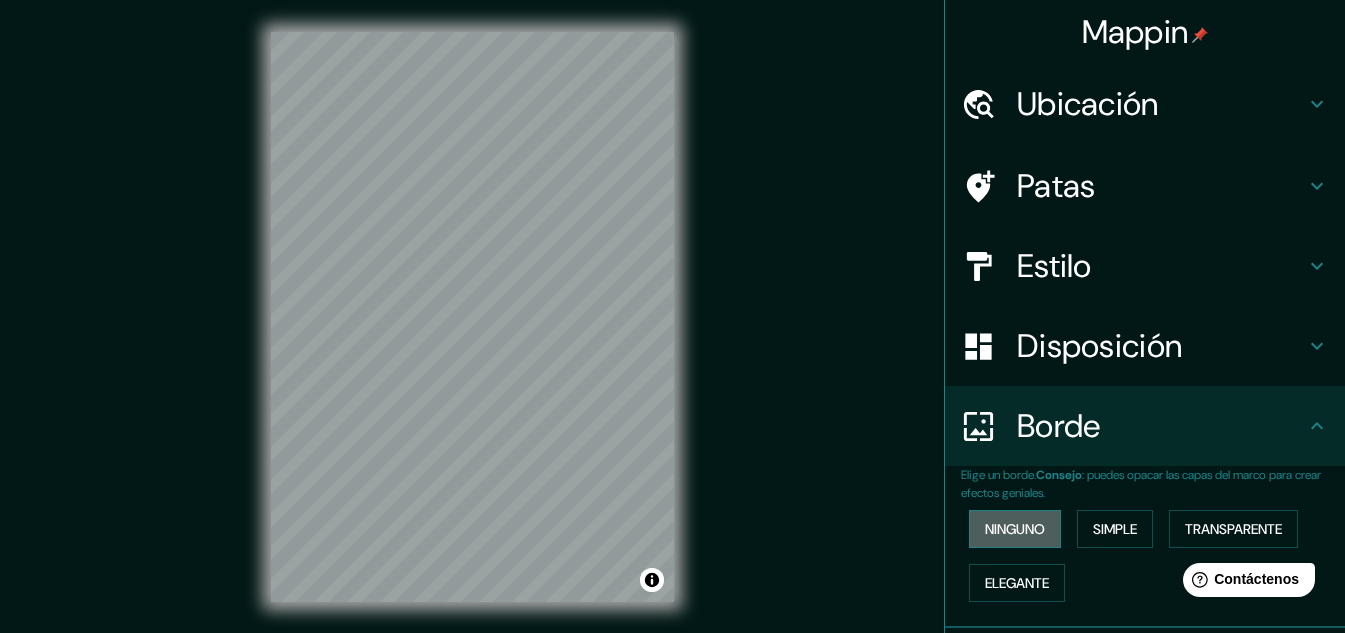click on "Ninguno" at bounding box center (1015, 529) 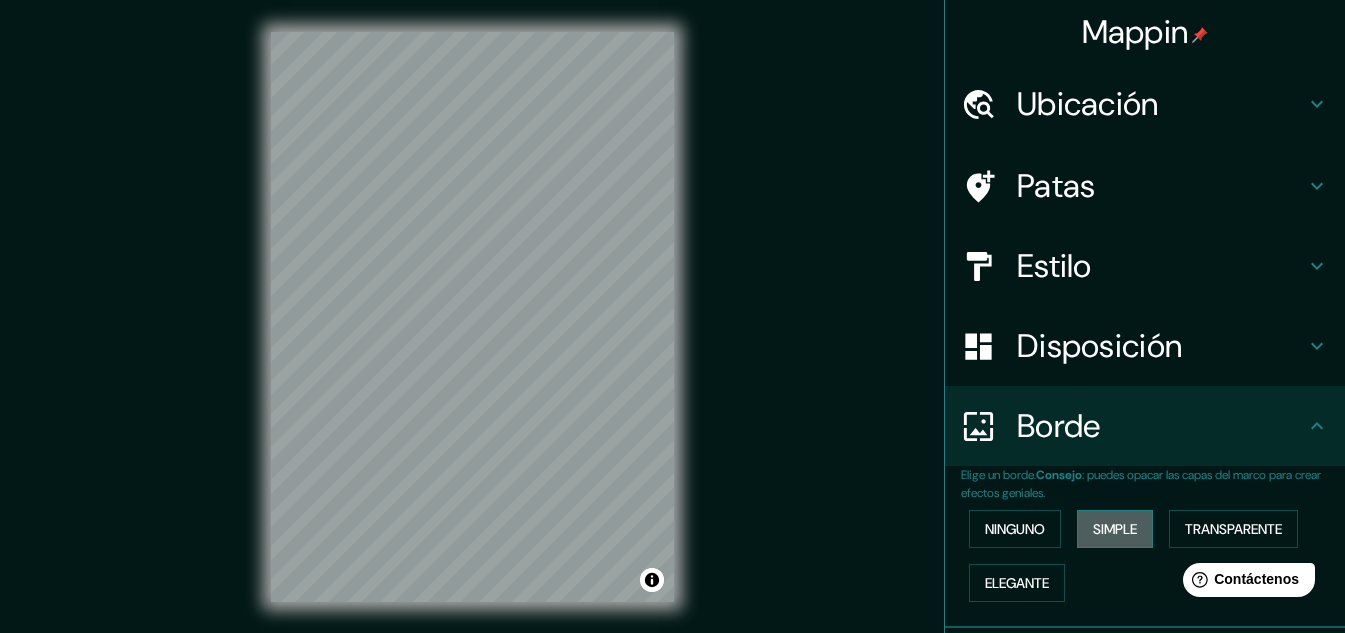 click on "Simple" at bounding box center [1115, 529] 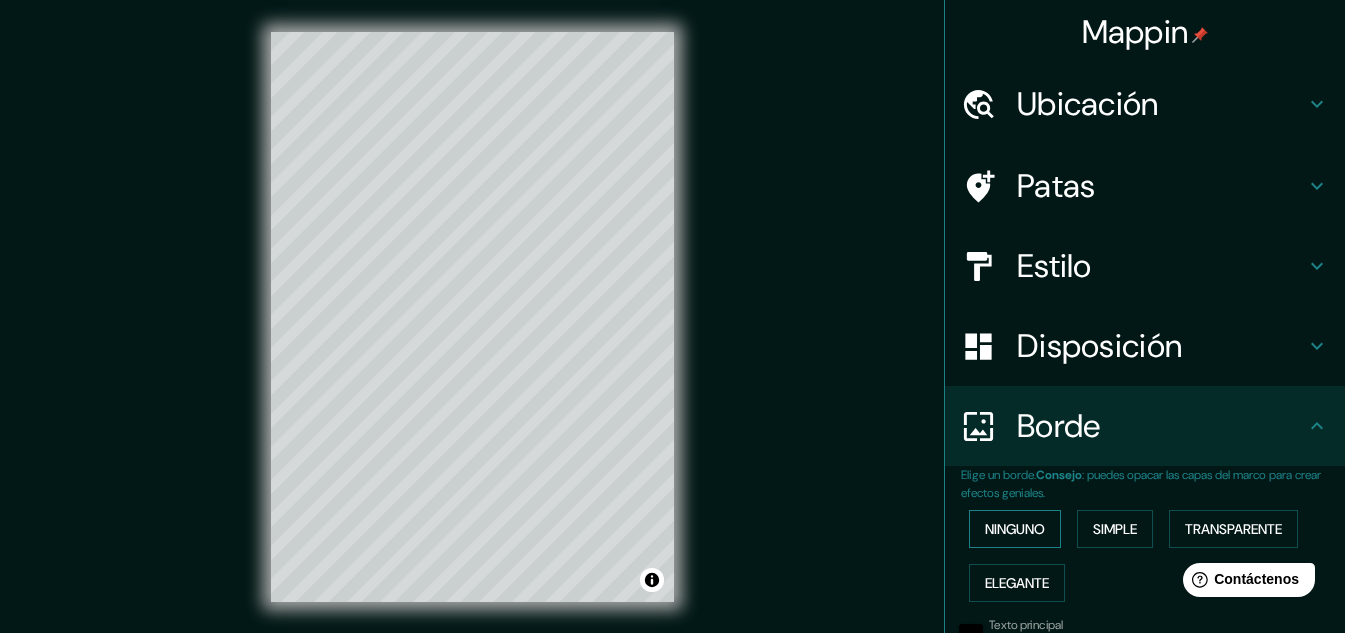 click on "Ninguno" at bounding box center [1015, 529] 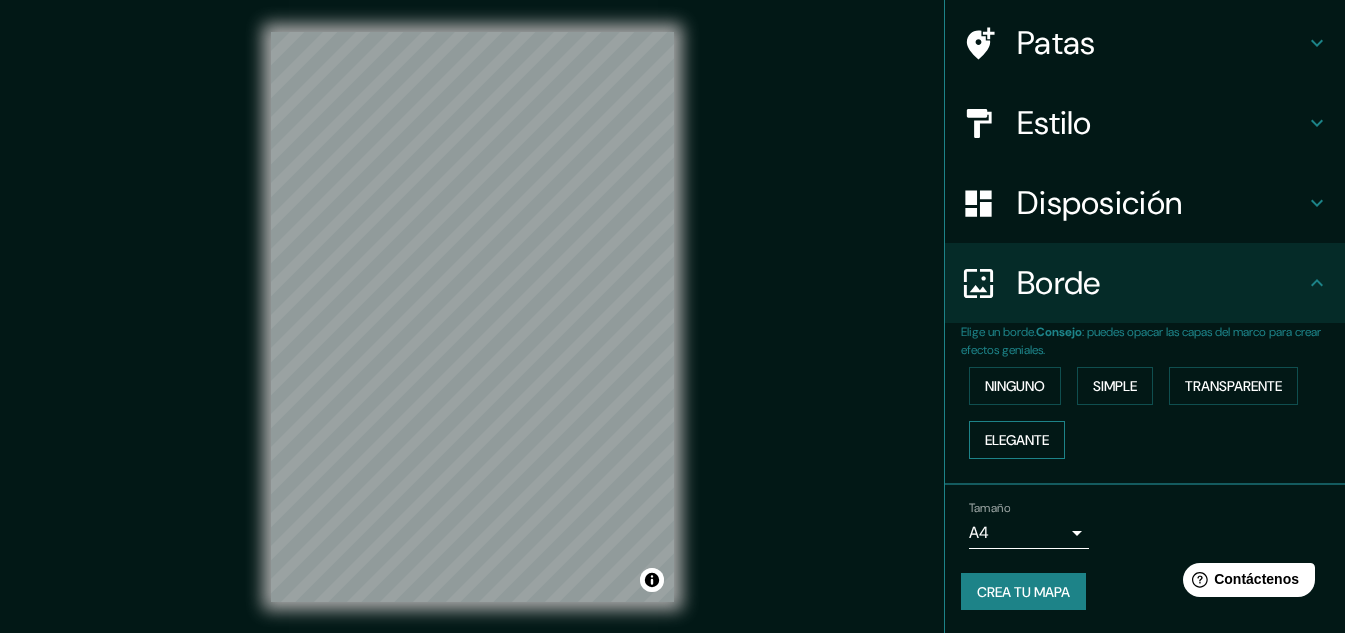 scroll, scrollTop: 144, scrollLeft: 0, axis: vertical 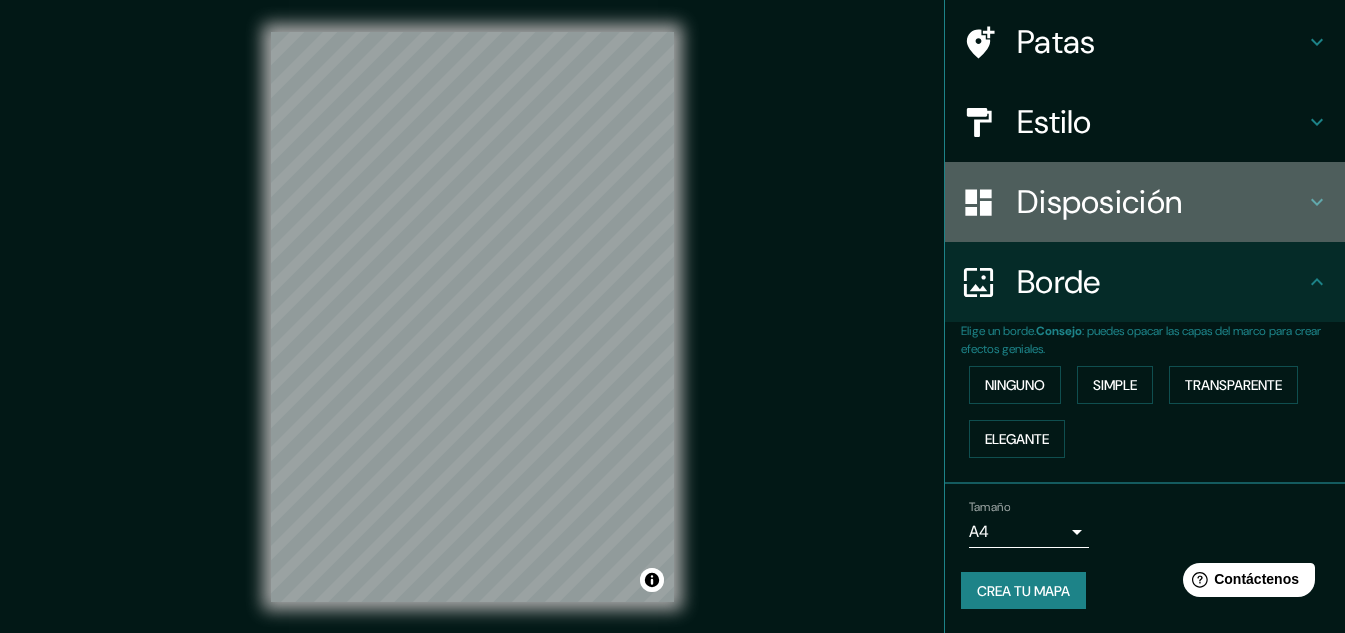 click on "Disposición" at bounding box center [1099, 202] 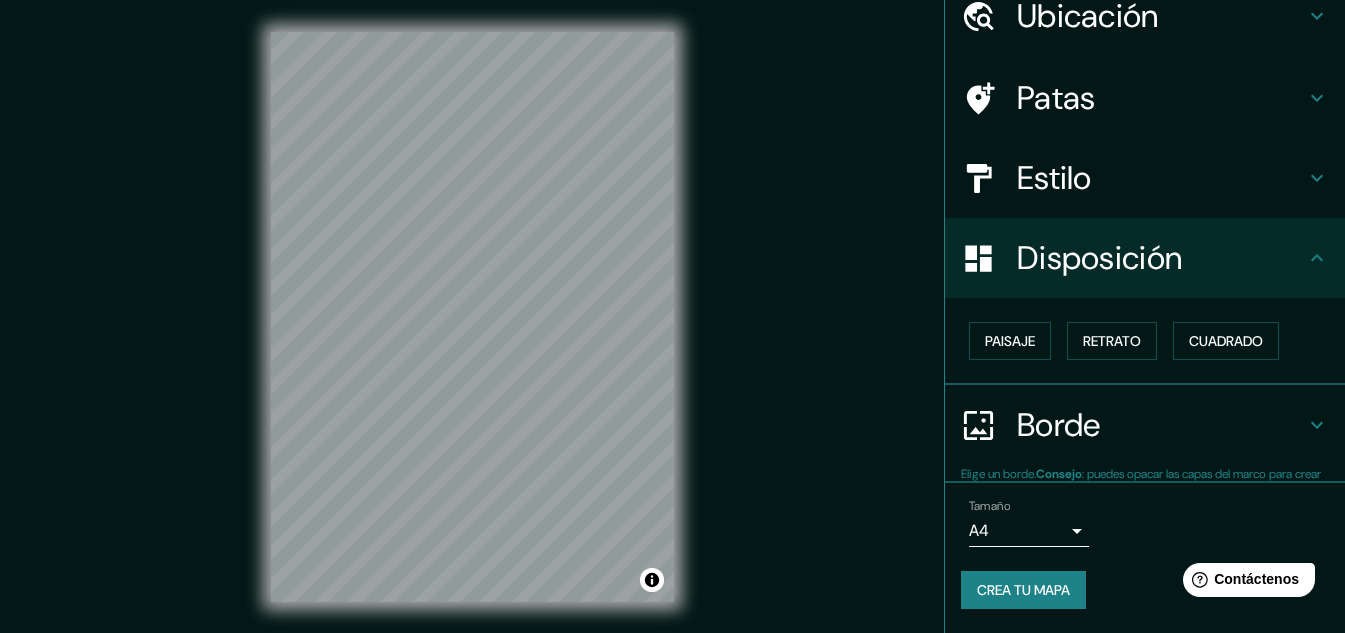 scroll, scrollTop: 88, scrollLeft: 0, axis: vertical 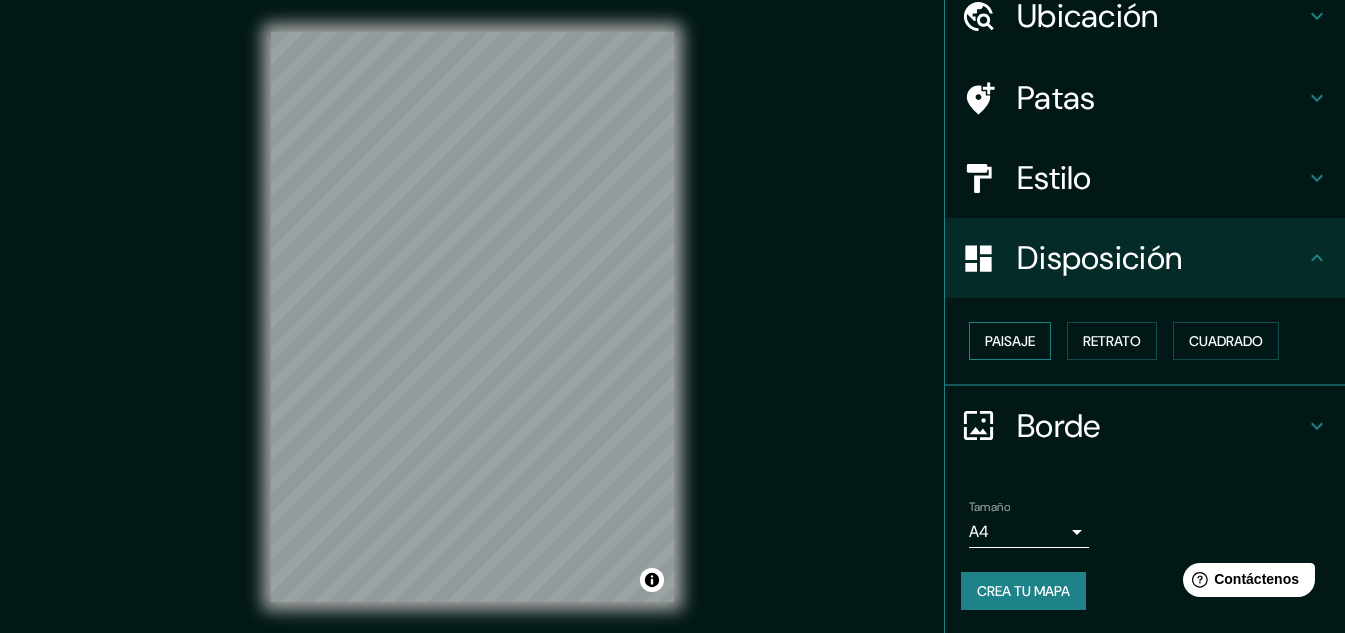 click on "Paisaje" at bounding box center [1010, 341] 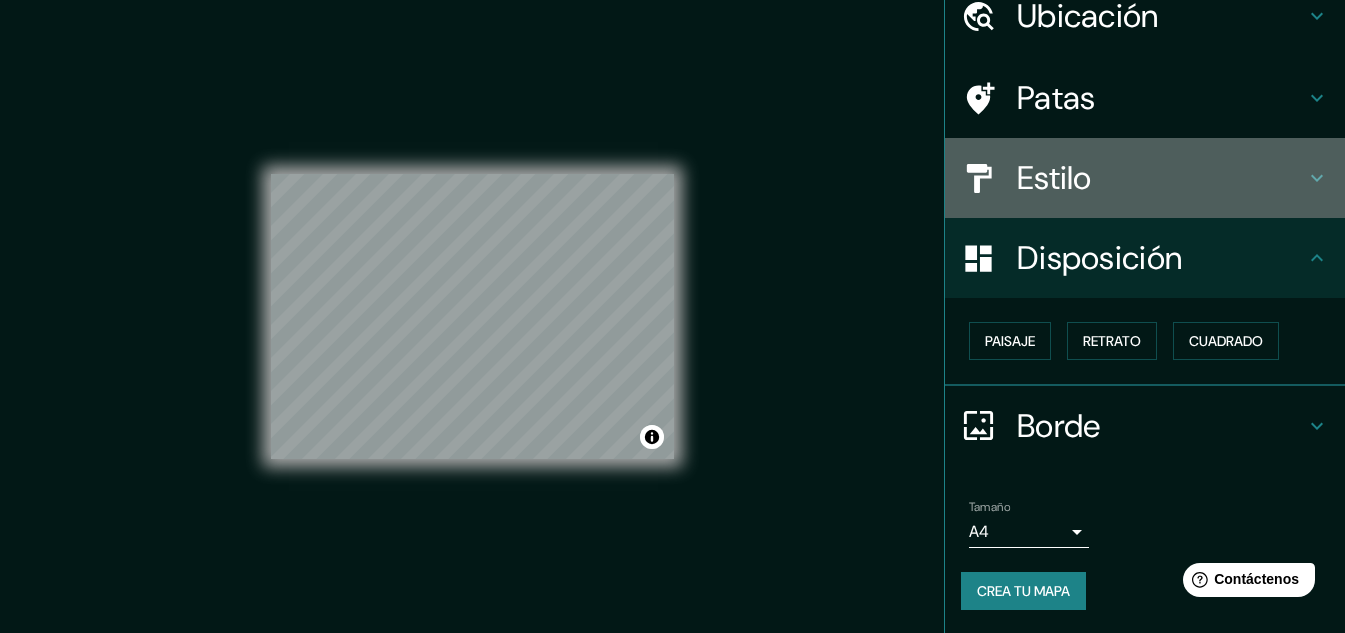 click on "Estilo" at bounding box center (1054, 178) 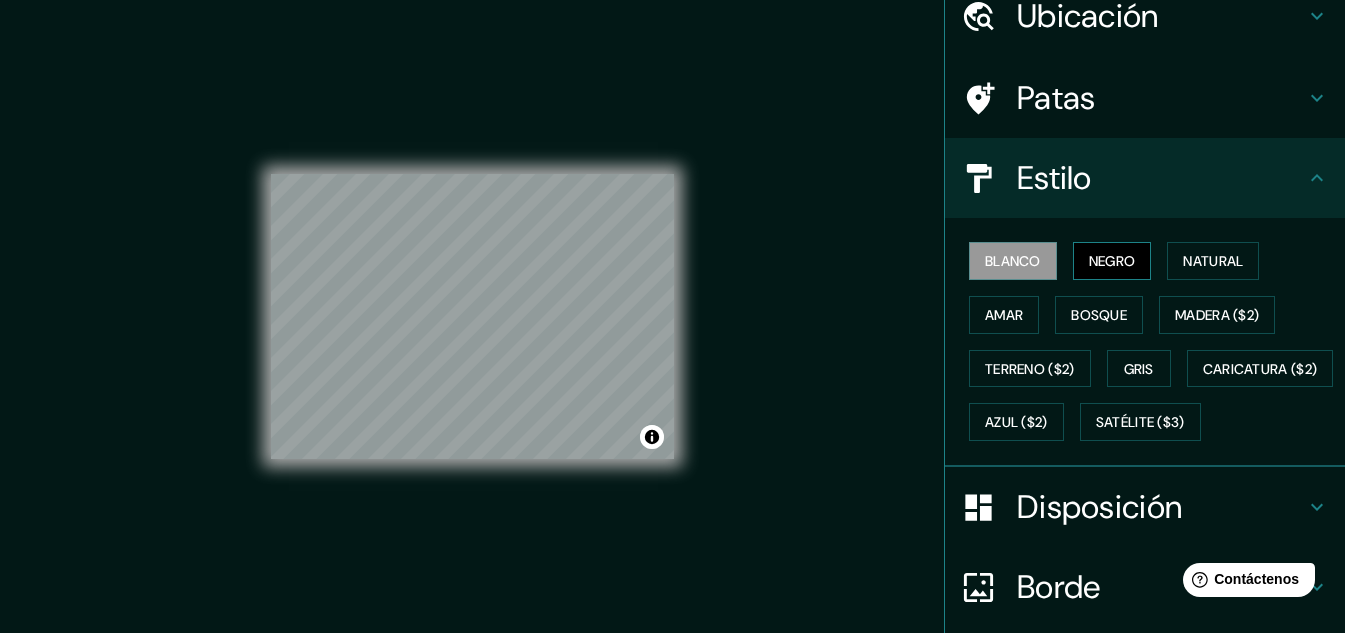 click on "Negro" at bounding box center [1112, 261] 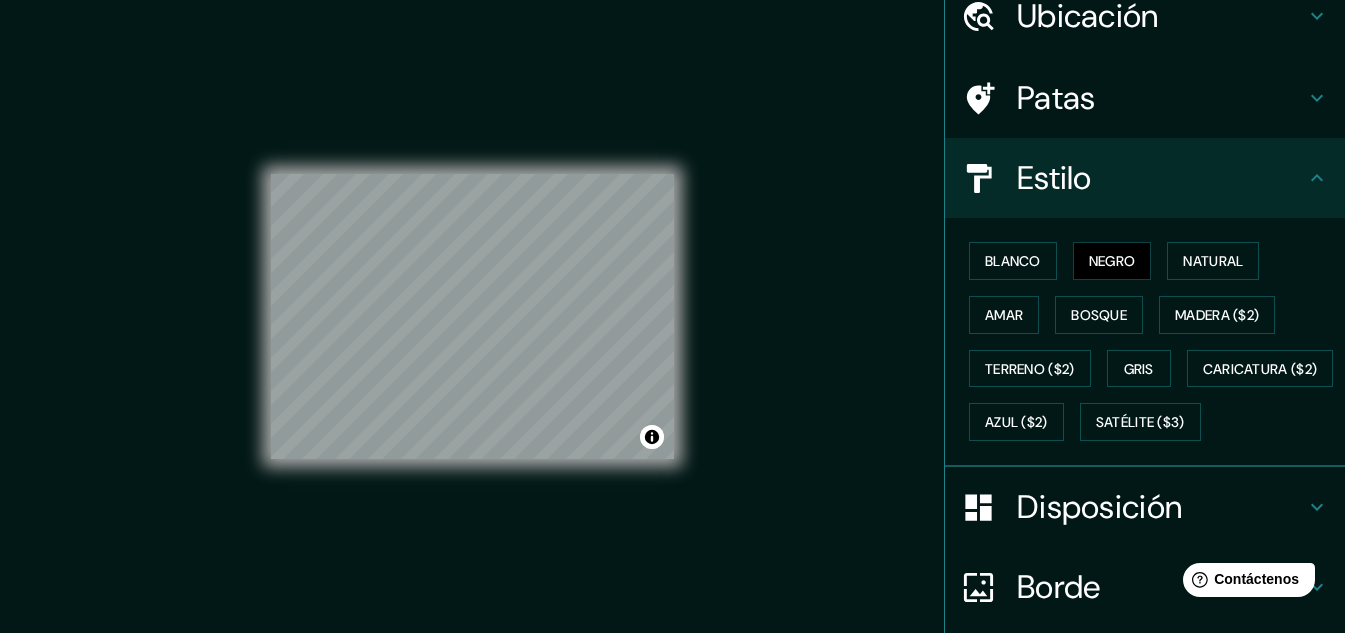 scroll, scrollTop: 33, scrollLeft: 0, axis: vertical 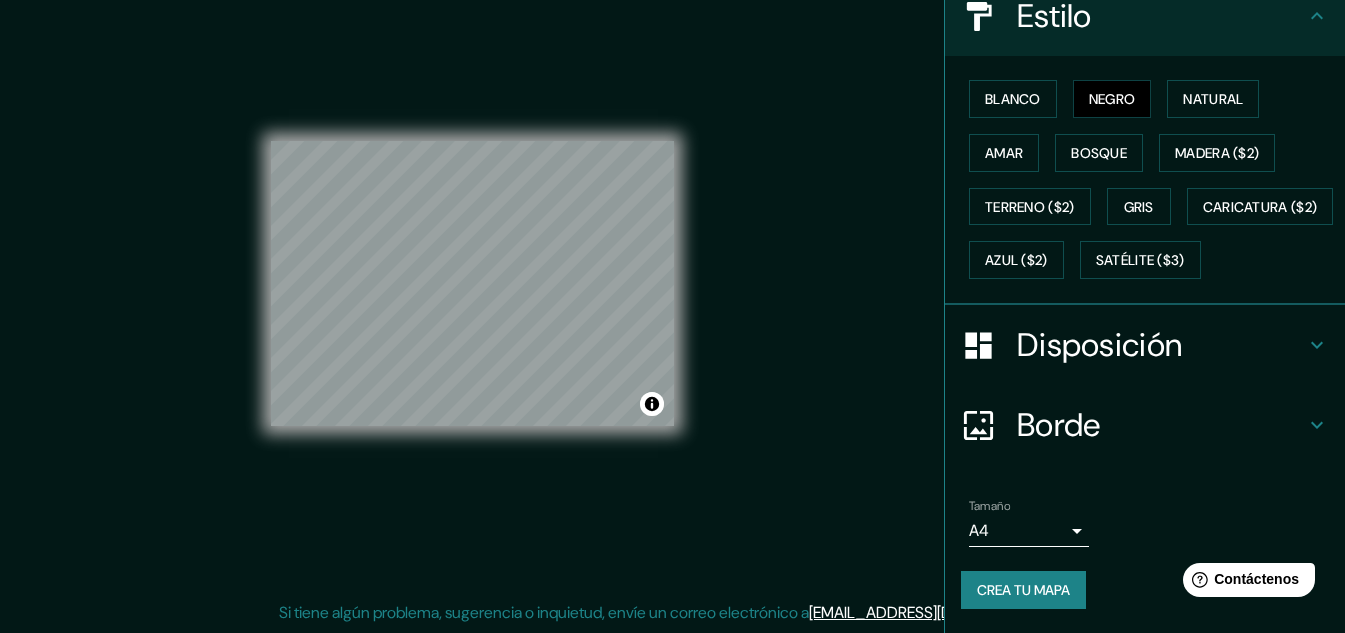 click on "Crea tu mapa" at bounding box center [1023, 590] 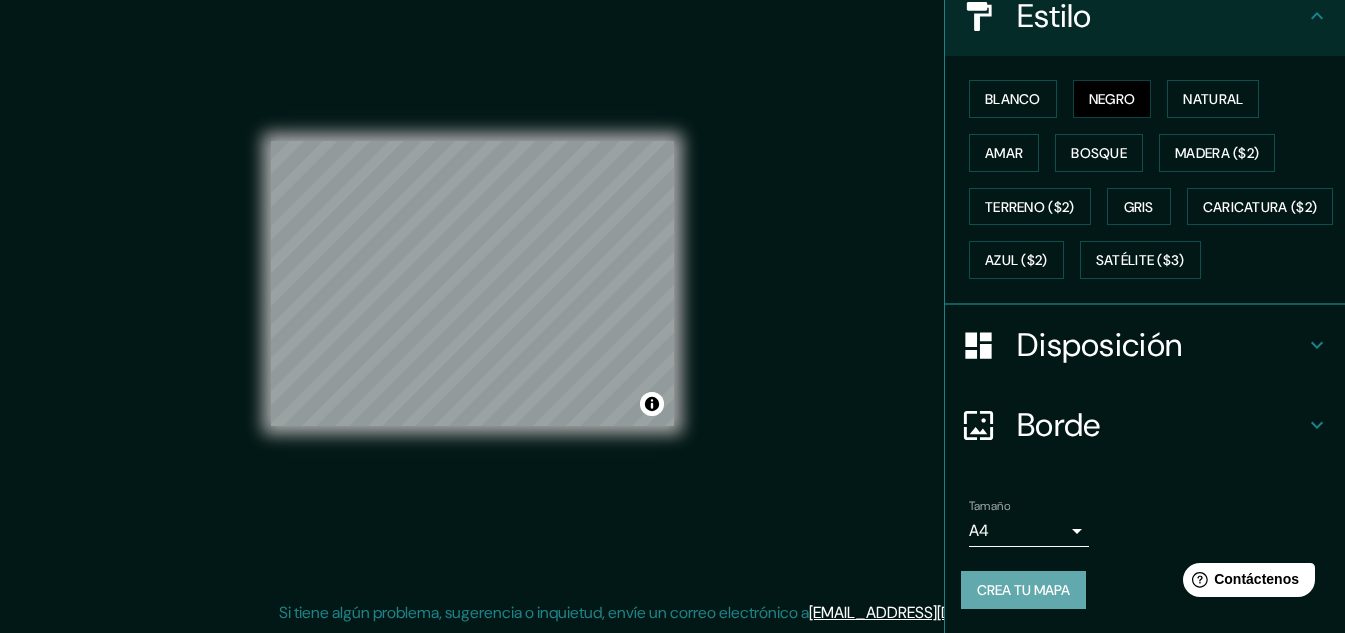 click on "Crea tu mapa" at bounding box center (1023, 590) 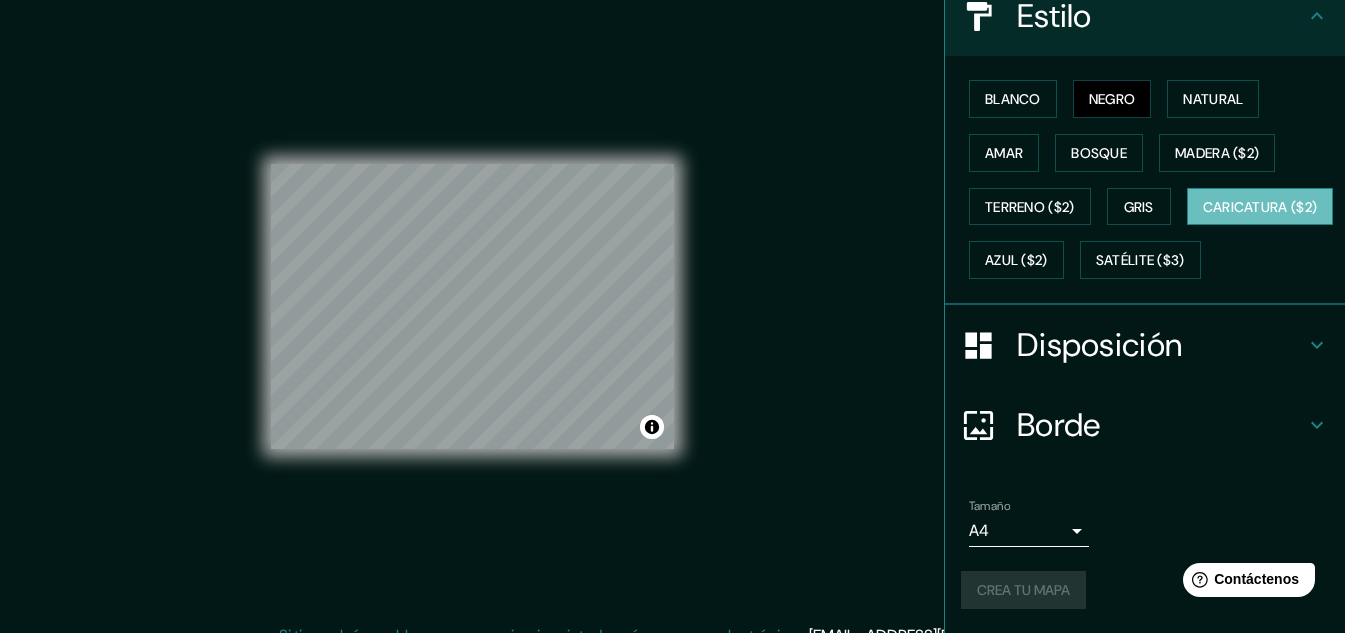 scroll, scrollTop: 0, scrollLeft: 0, axis: both 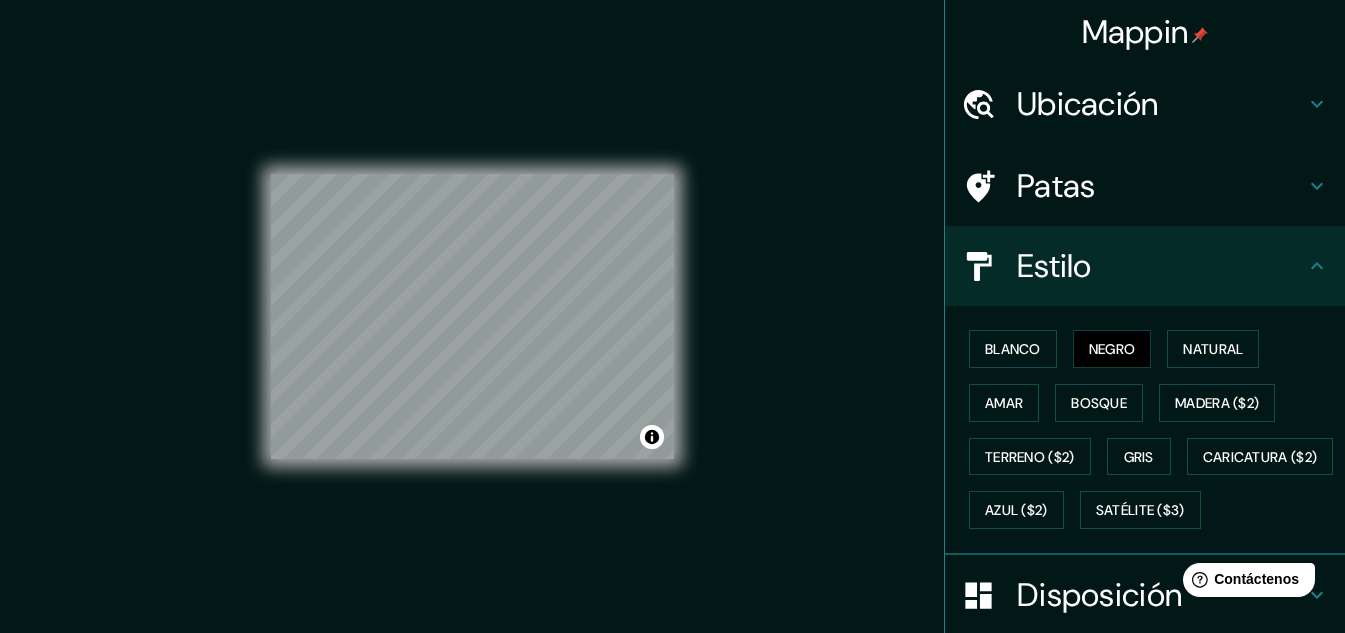 click on "Patas" at bounding box center [1161, 186] 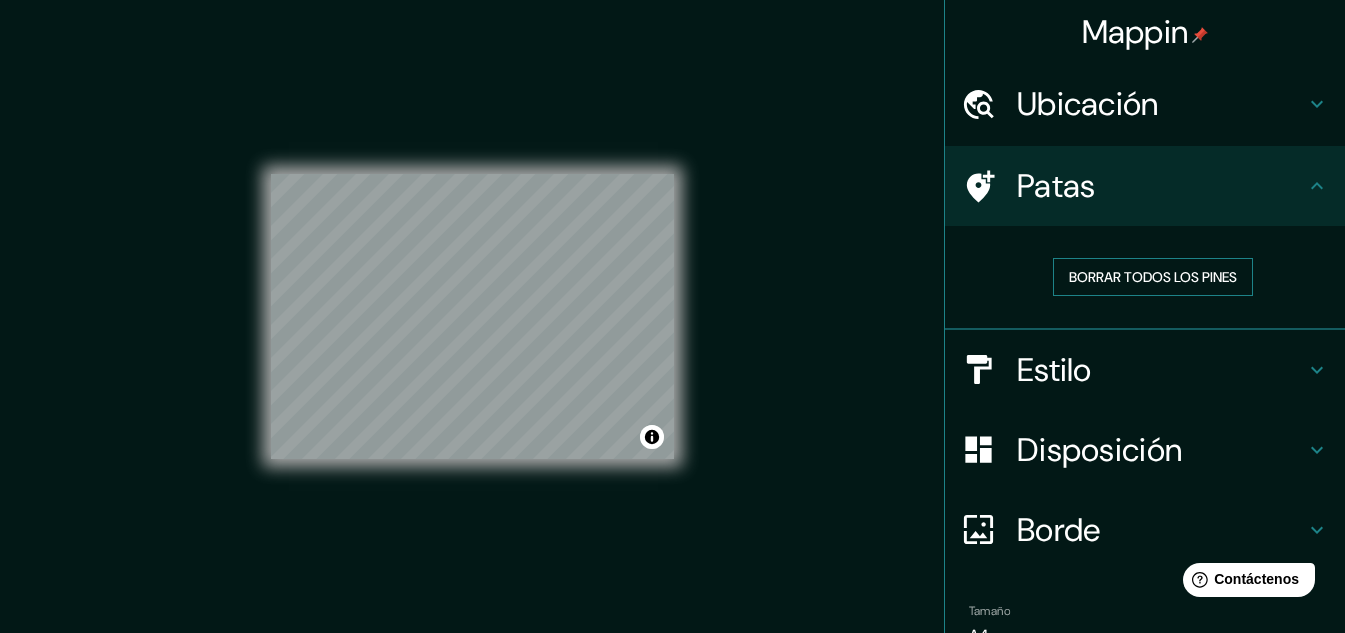 click on "Borrar todos los pines" at bounding box center [1153, 277] 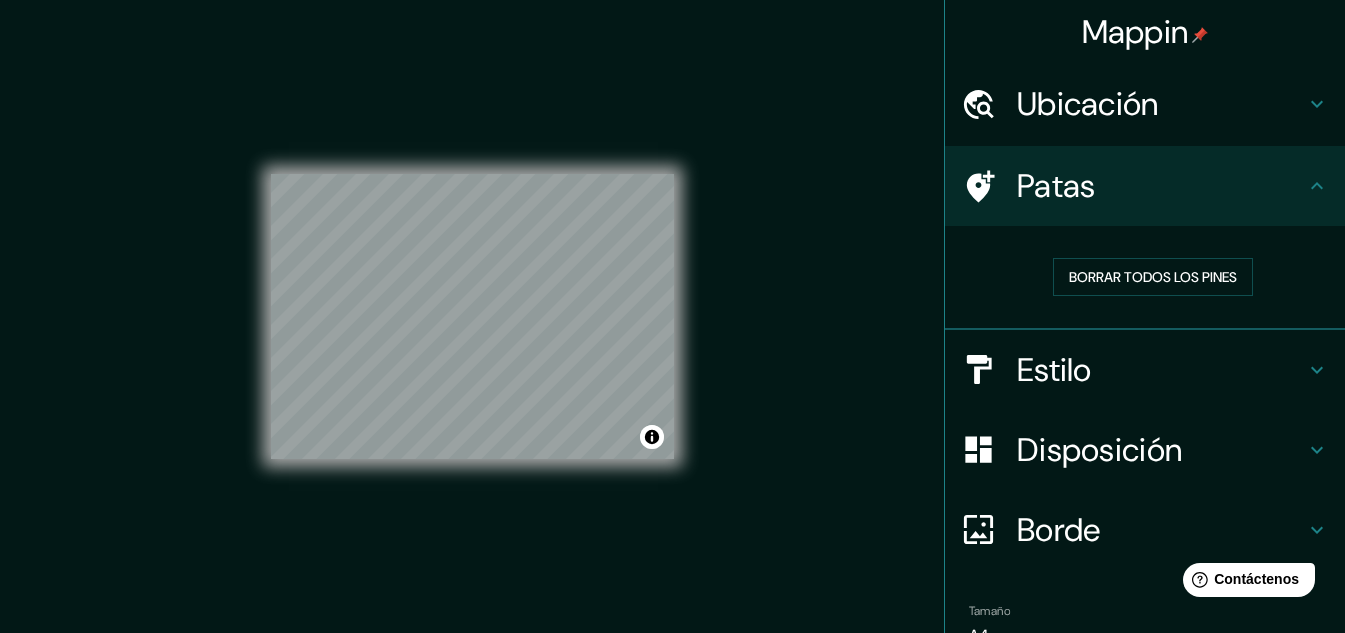 click on "Patas" at bounding box center (1161, 186) 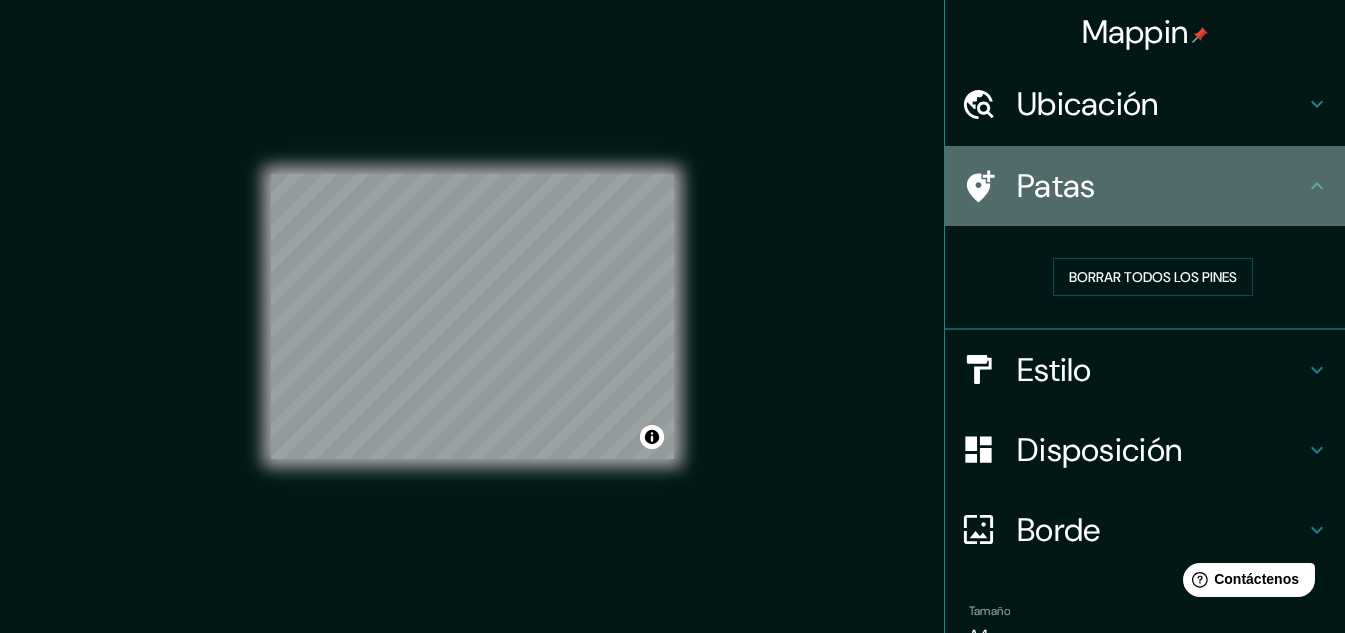 click 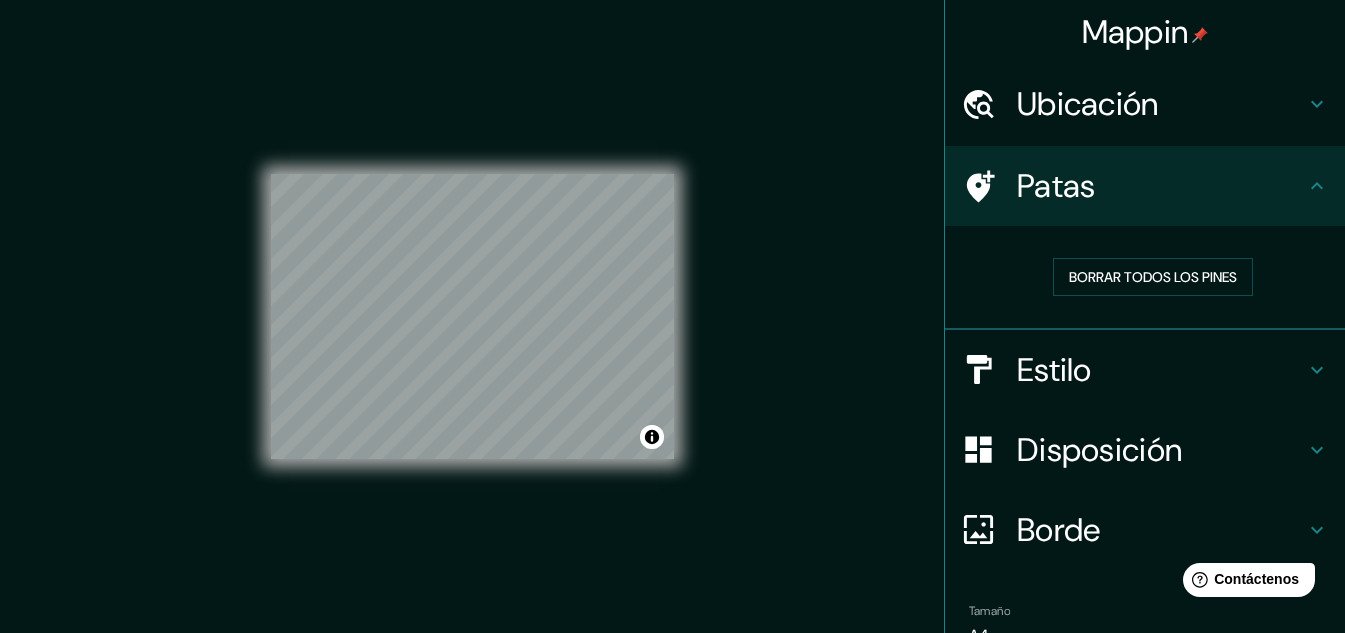 drag, startPoint x: 973, startPoint y: 182, endPoint x: 822, endPoint y: 223, distance: 156.46725 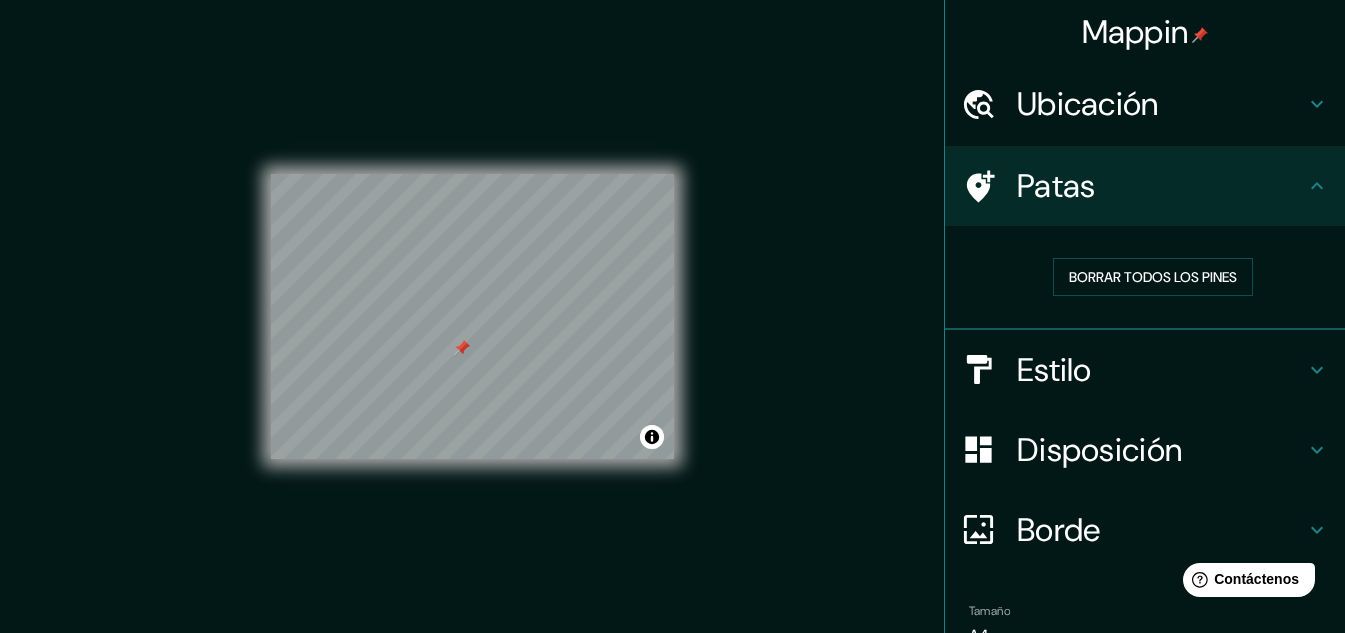 drag, startPoint x: 455, startPoint y: 338, endPoint x: 461, endPoint y: 349, distance: 12.529964 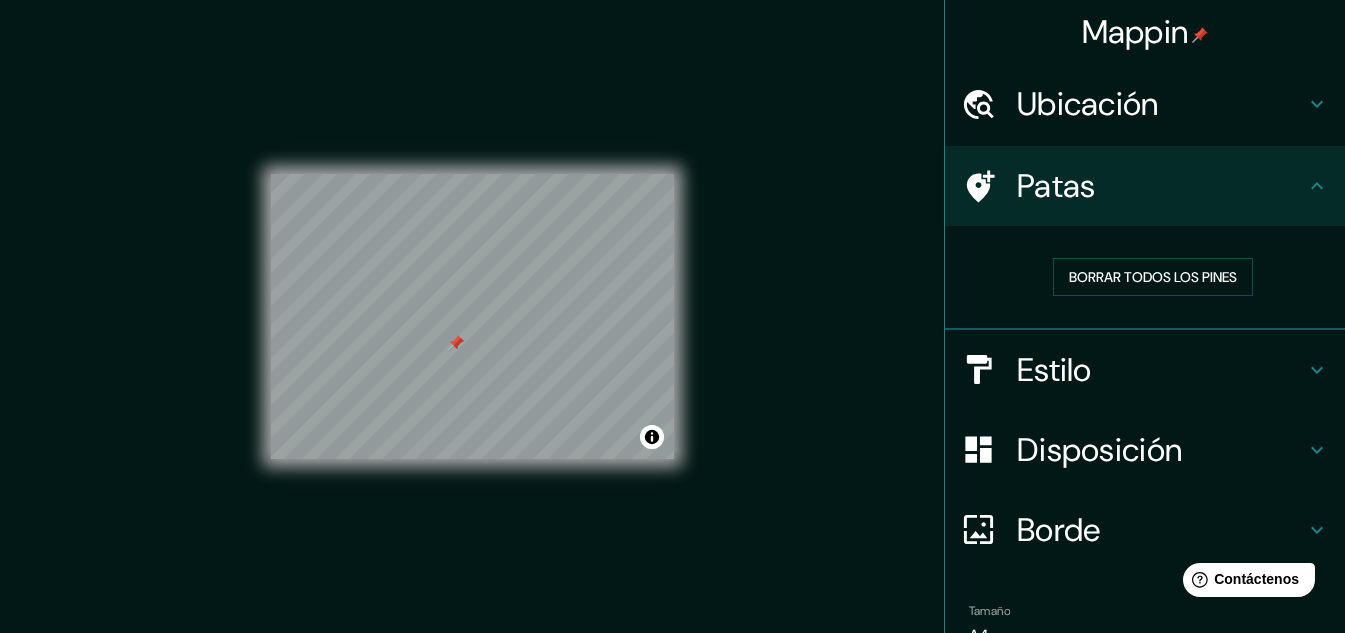 click at bounding box center (456, 343) 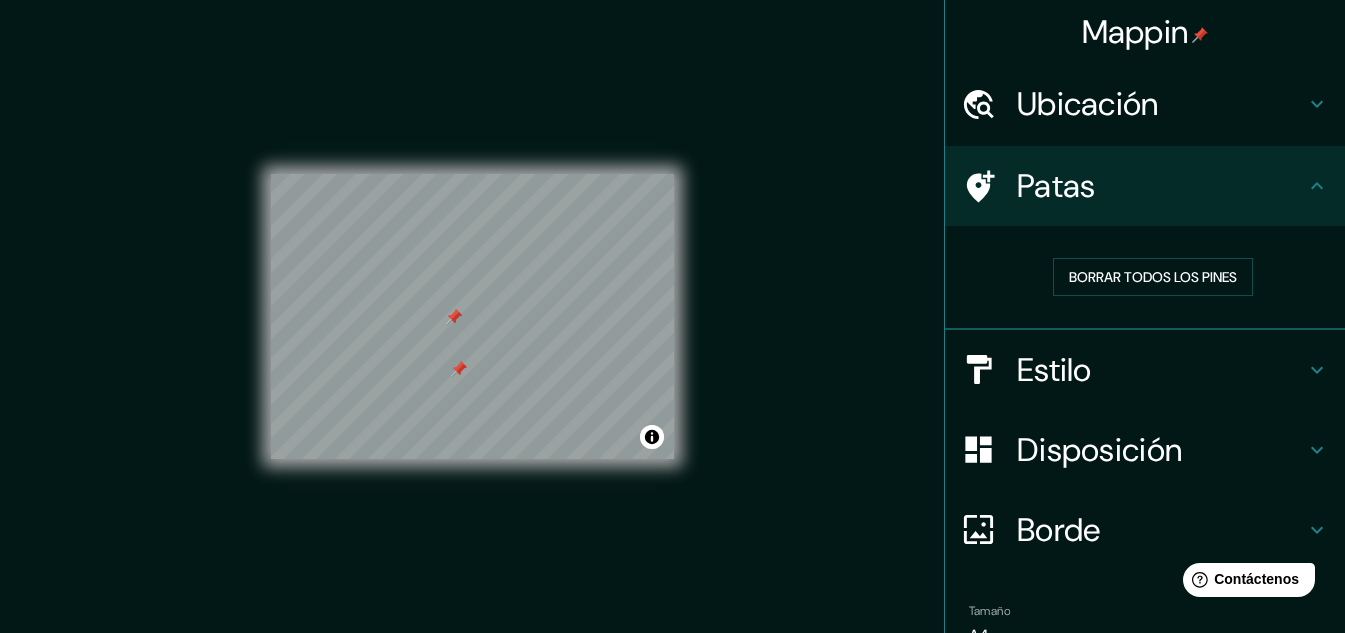 click at bounding box center (459, 369) 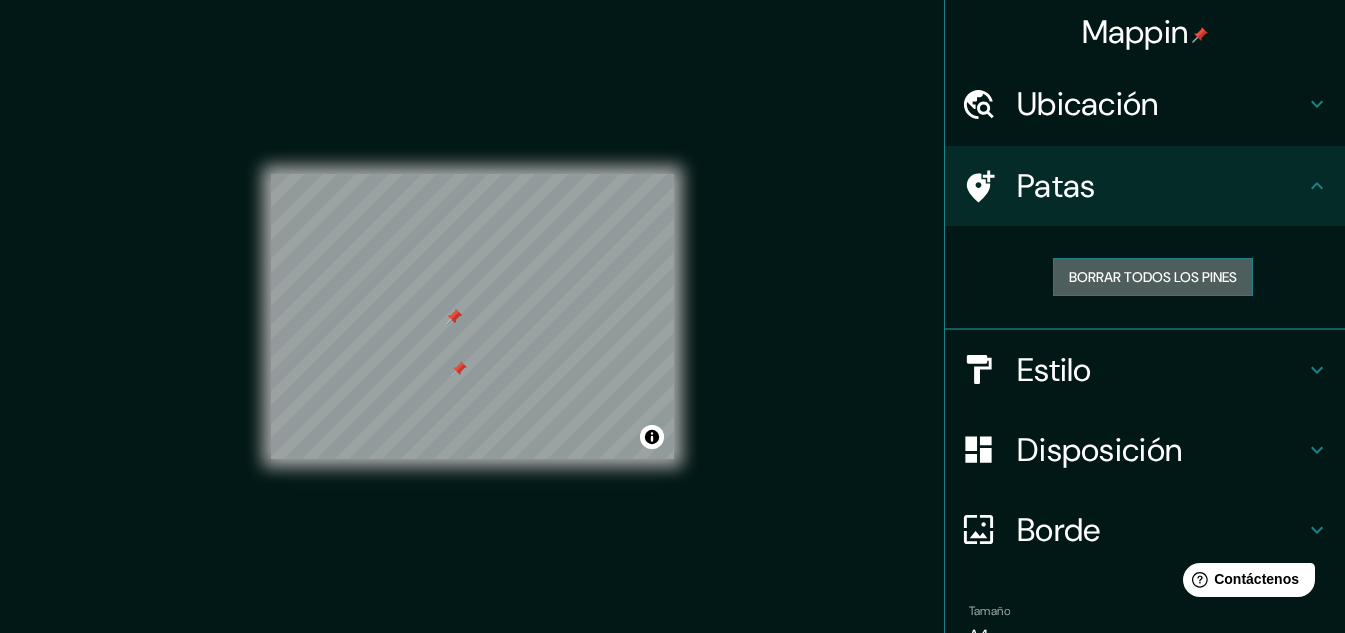 click on "Borrar todos los pines" at bounding box center (1153, 277) 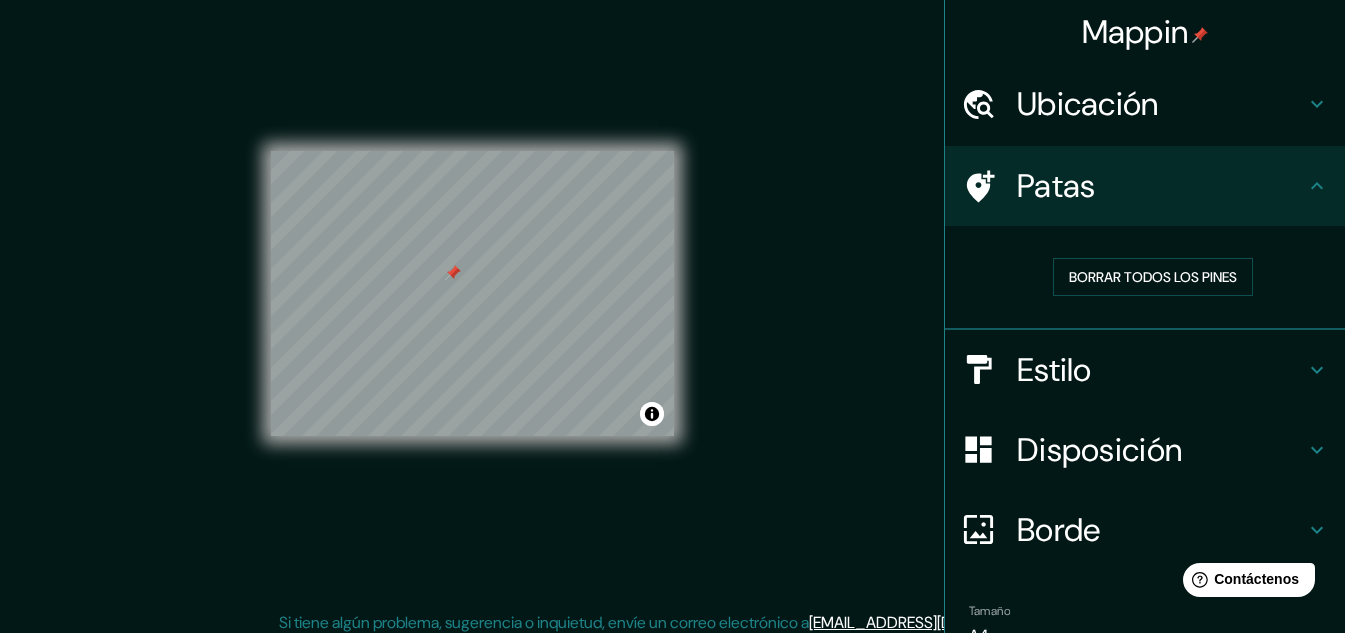 scroll, scrollTop: 33, scrollLeft: 0, axis: vertical 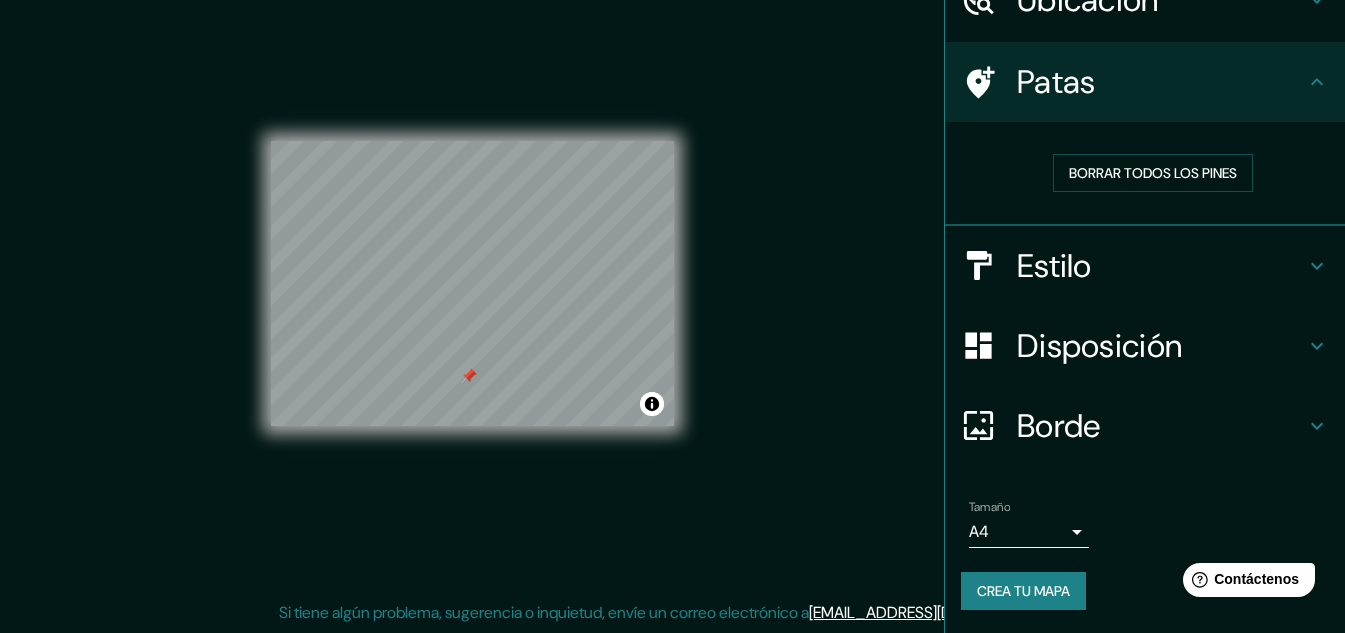 click on "Crea tu mapa" at bounding box center (1023, 591) 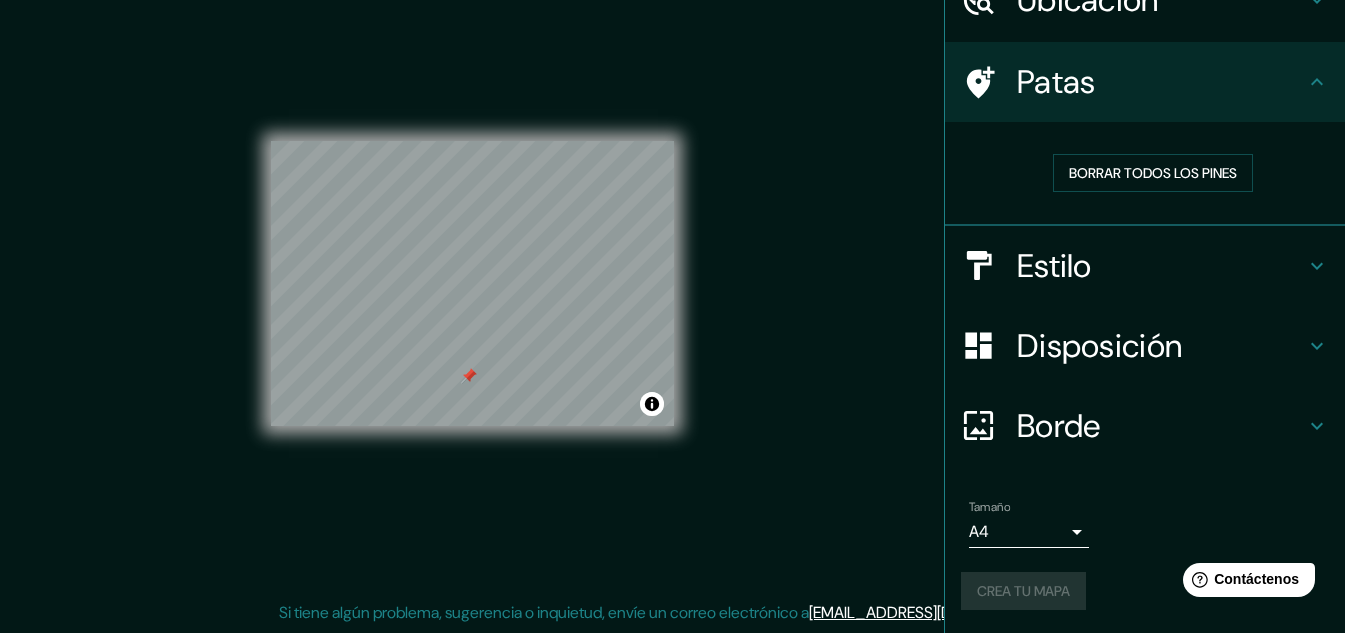 drag, startPoint x: 2488, startPoint y: 1068, endPoint x: 1307, endPoint y: 557, distance: 1286.8108 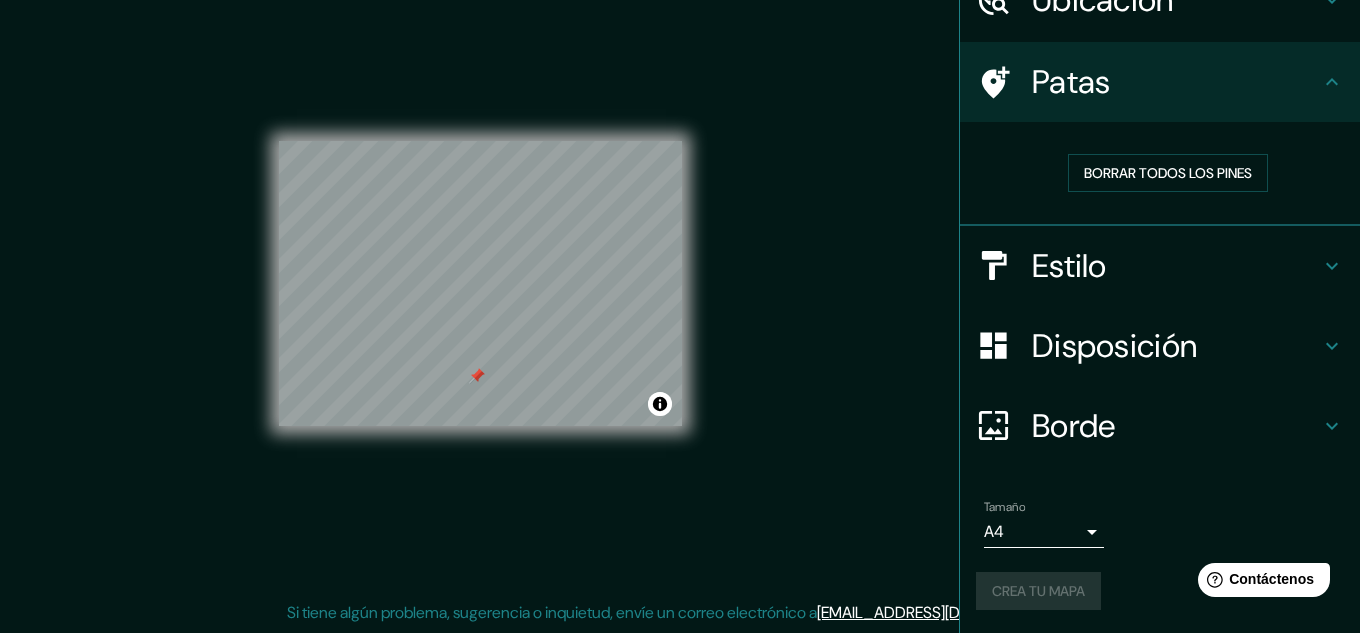 click on "Mappin Ubicación Hidalgo del Parral, Chihuahua, 33870, México Patas Borrar todos los pines Estilo Disposición Borde Elige un borde.  Consejo  : puedes opacar las capas del marco para crear efectos geniales. Ninguno Simple Transparente Elegante Tamaño A4 single Crea tu mapa © Mapbox   © OpenStreetMap   Improve this map Si tiene algún problema, sugerencia o inquietud, envíe un correo electrónico a  help@mappin.pro  .   . . Texto original Valora esta traducción Tu opinión servirá para ayudar a mejorar el Traductor de Google" at bounding box center (680, 283) 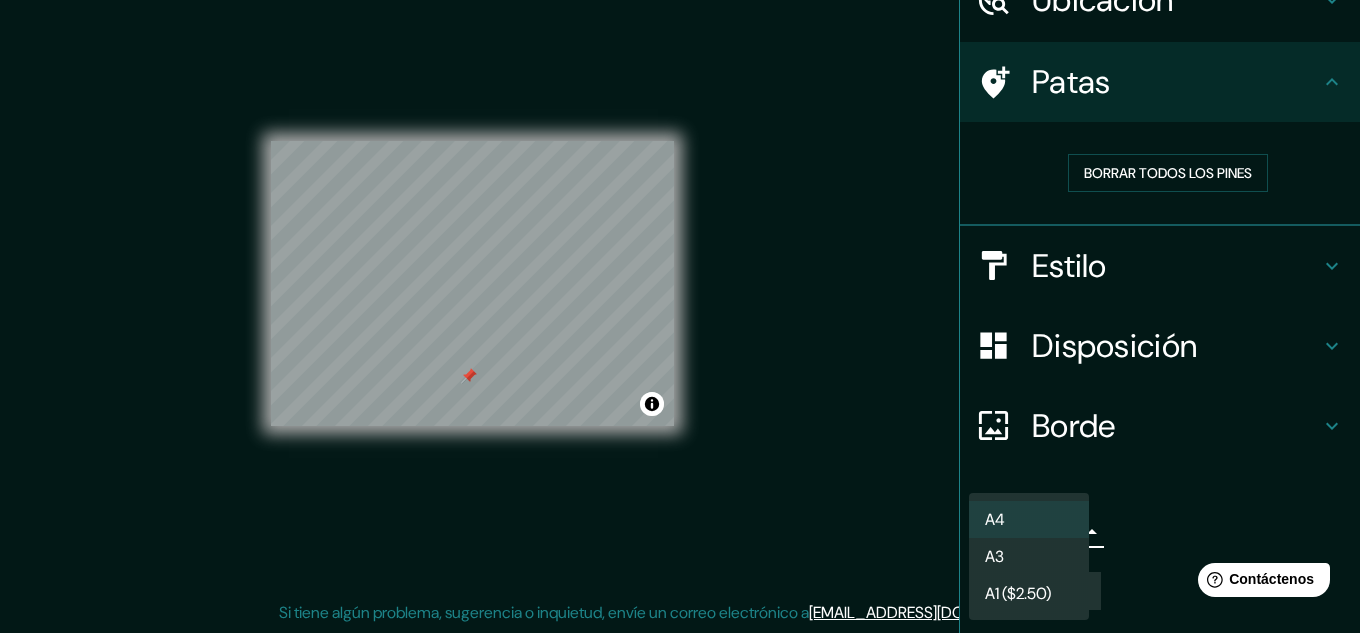 click on "A3" at bounding box center (1029, 556) 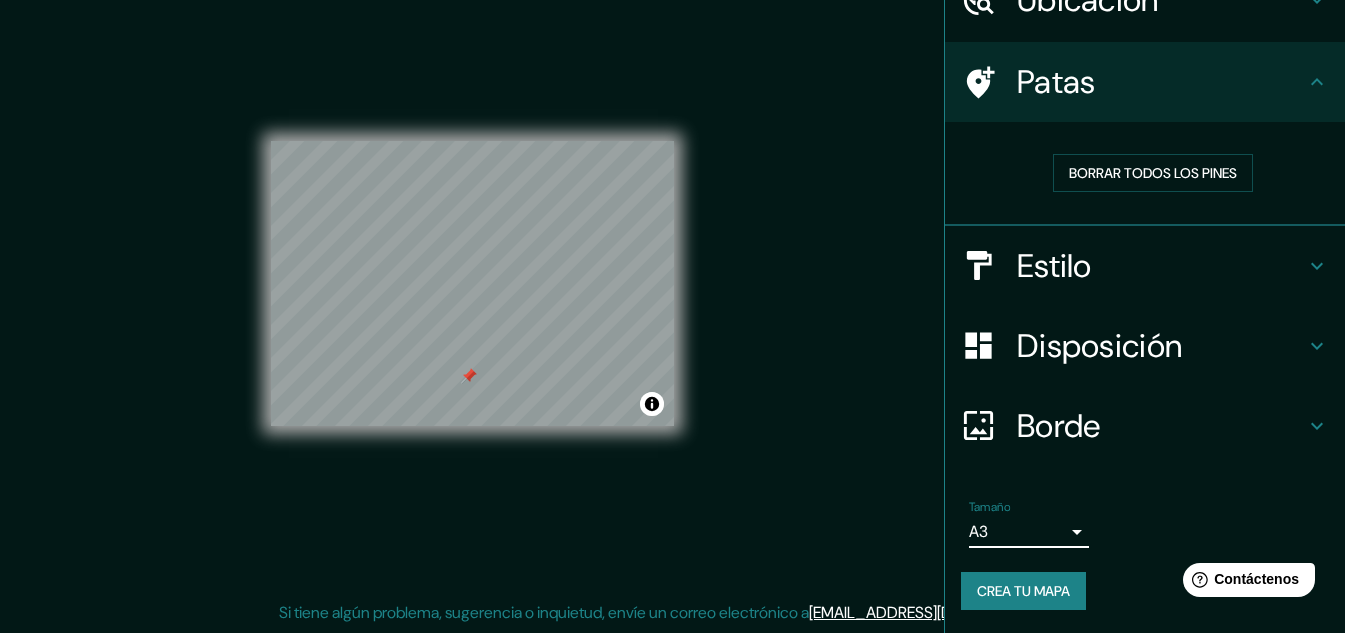 click on "Crea tu mapa" at bounding box center [1023, 591] 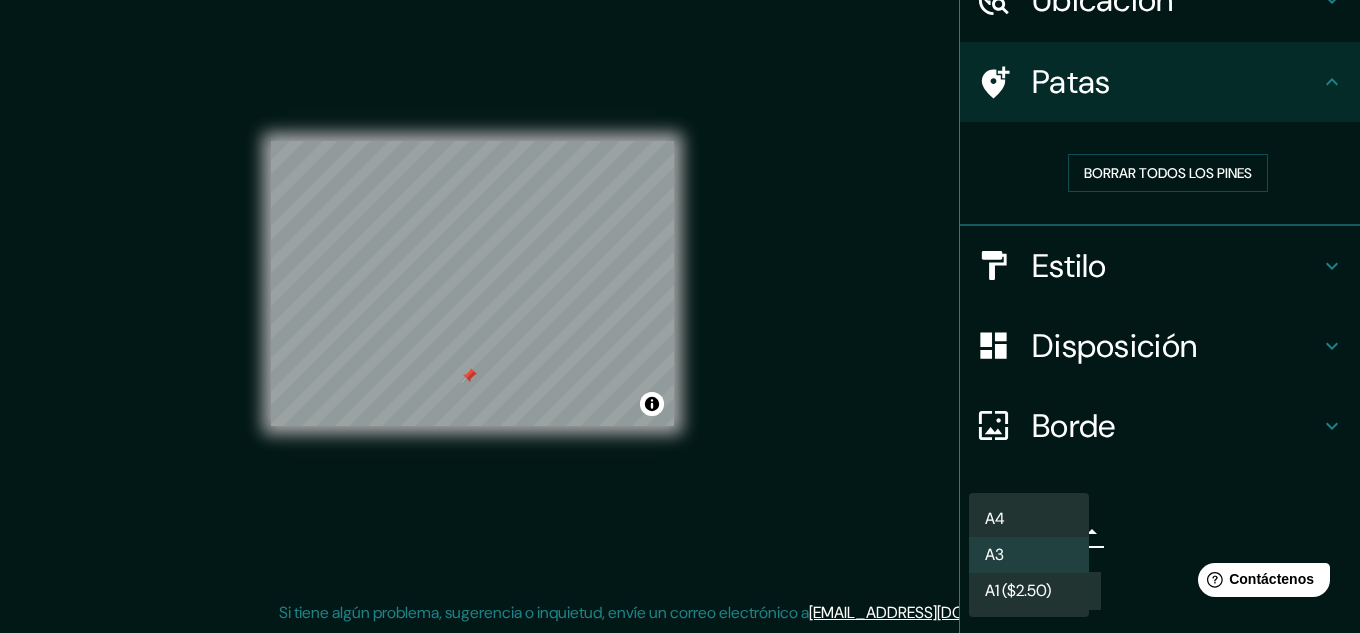 click on "Mappin Ubicación Hidalgo del Parral, Chihuahua, 33870, México Patas Borrar todos los pines Estilo Disposición Borde Elige un borde.  Consejo  : puedes opacar las capas del marco para crear efectos geniales. Ninguno Simple Transparente Elegante Tamaño A3 a4 Crea tu mapa © Mapbox   © OpenStreetMap   Improve this map Si tiene algún problema, sugerencia o inquietud, envíe un correo electrónico a  help@mappin.pro  .   . . Texto original Valora esta traducción Tu opinión servirá para ayudar a mejorar el Traductor de Google A4 A3 A1 ($2.50)" at bounding box center [680, 283] 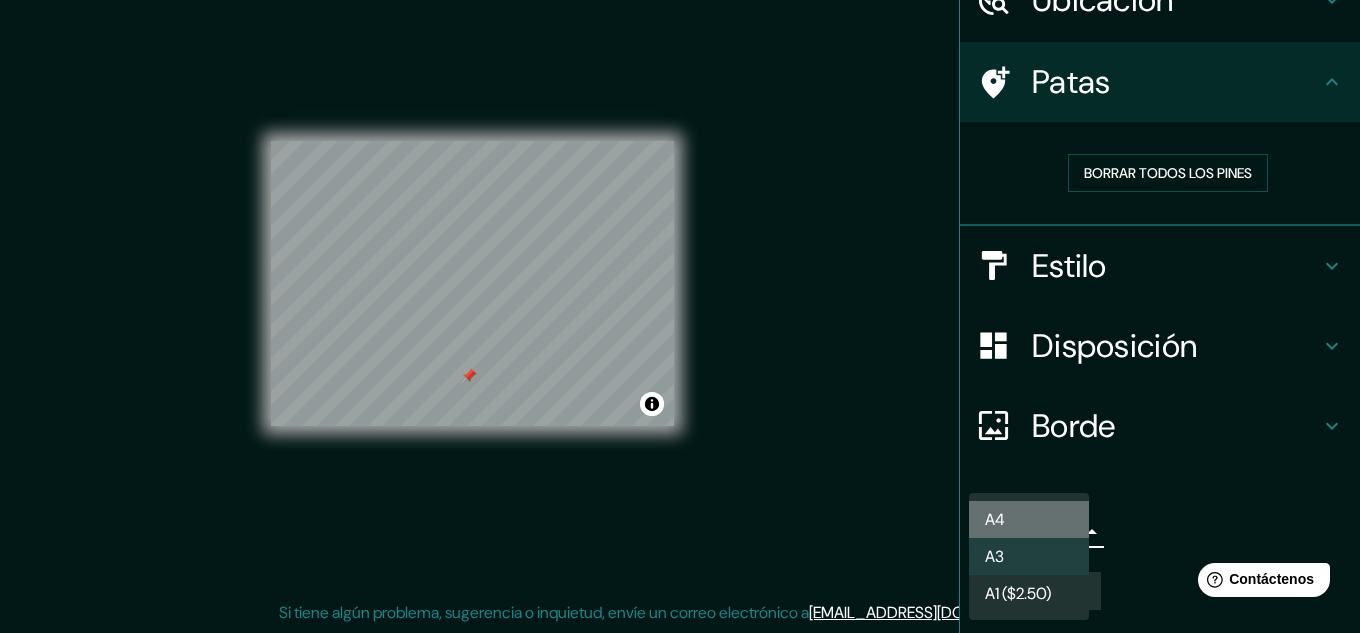 click on "A4" at bounding box center [1029, 519] 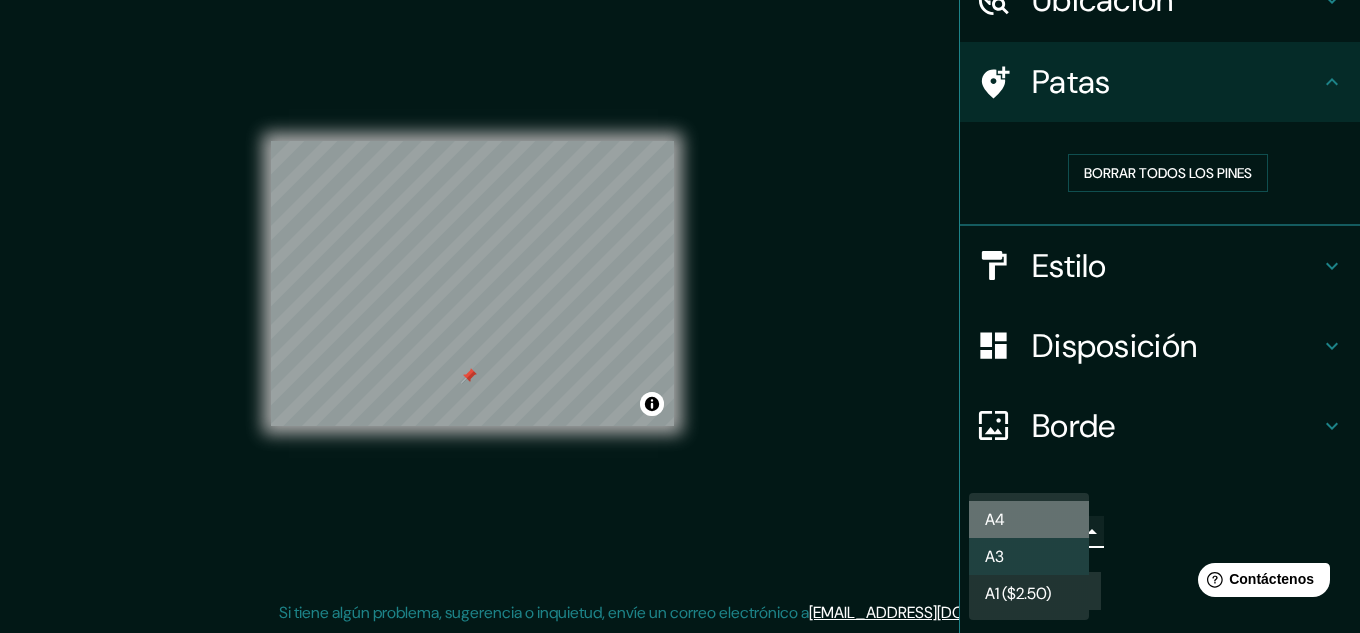 type on "single" 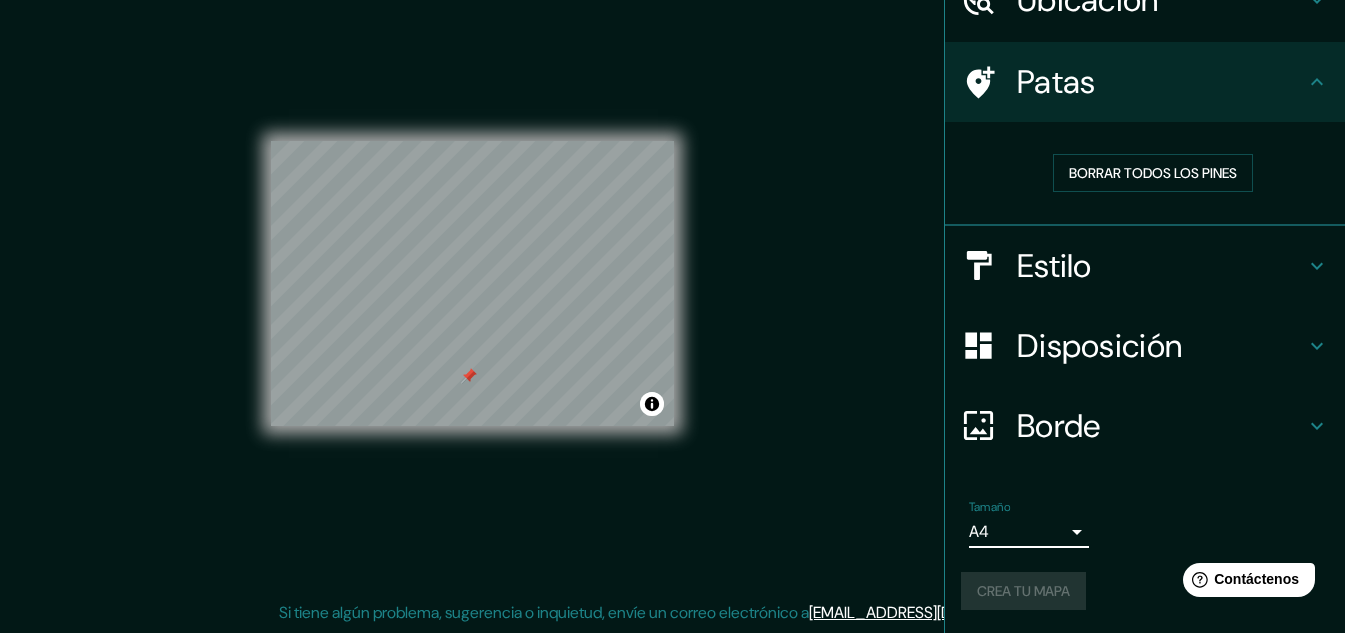 click 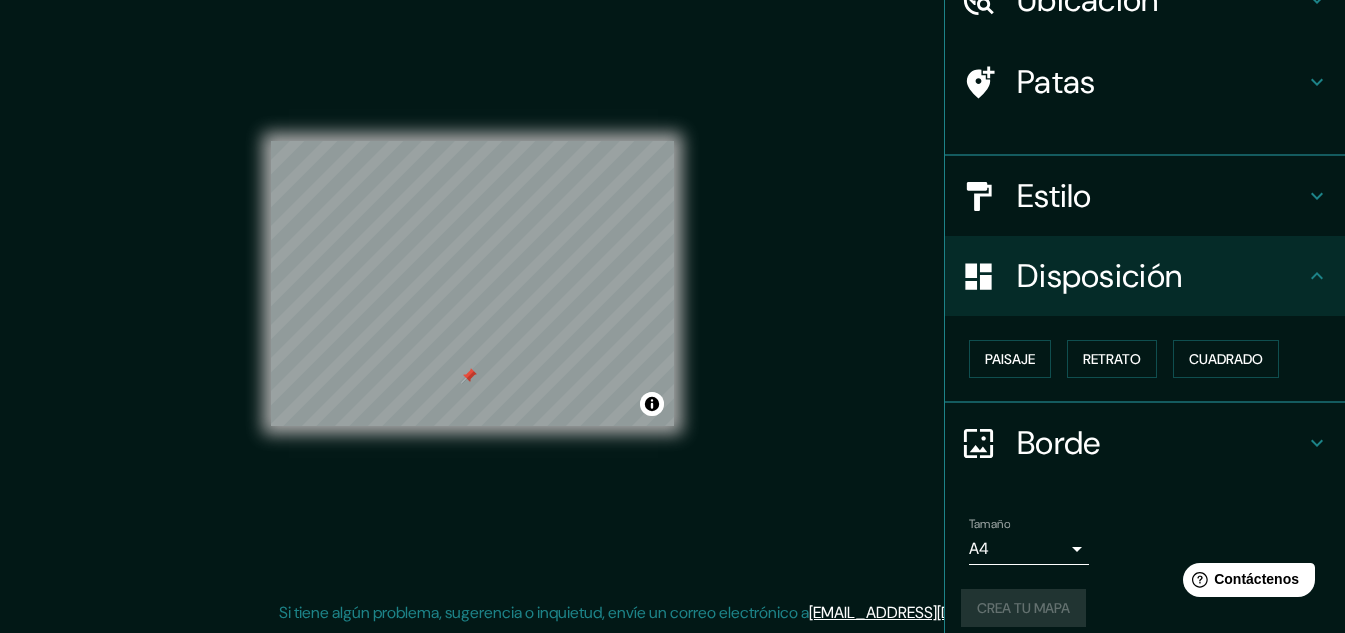 scroll, scrollTop: 88, scrollLeft: 0, axis: vertical 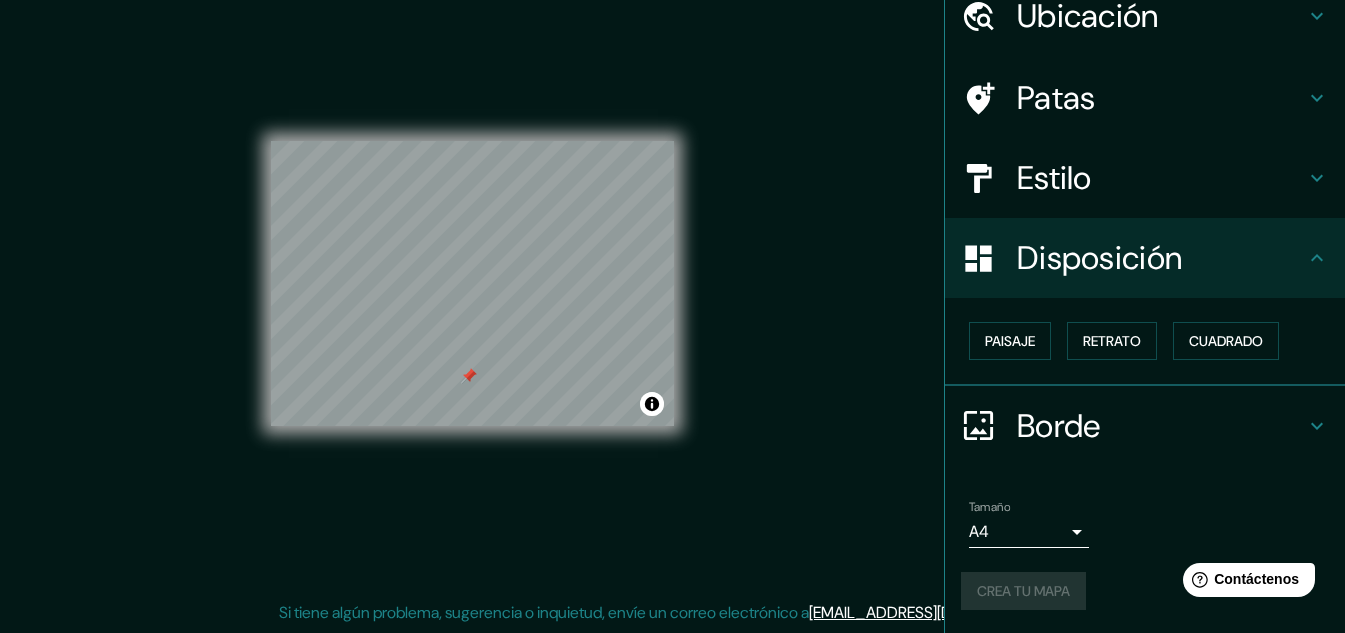 click on "Disposición" at bounding box center [1145, 258] 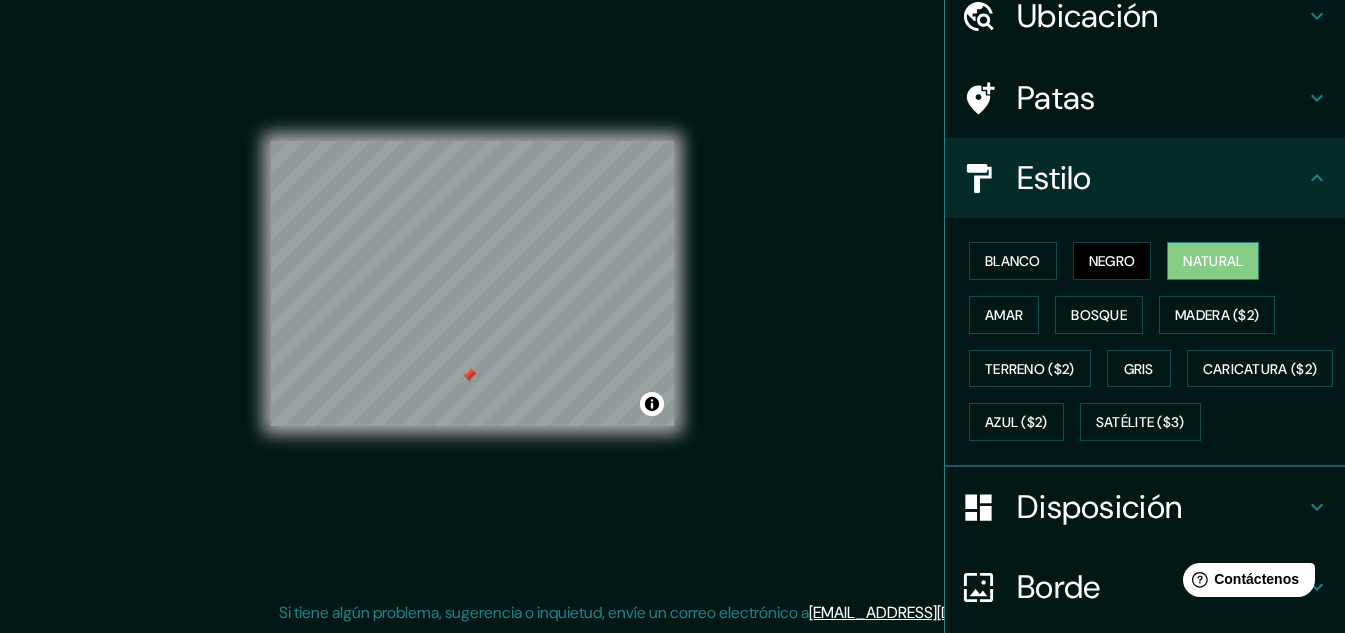click on "Natural" at bounding box center [1213, 261] 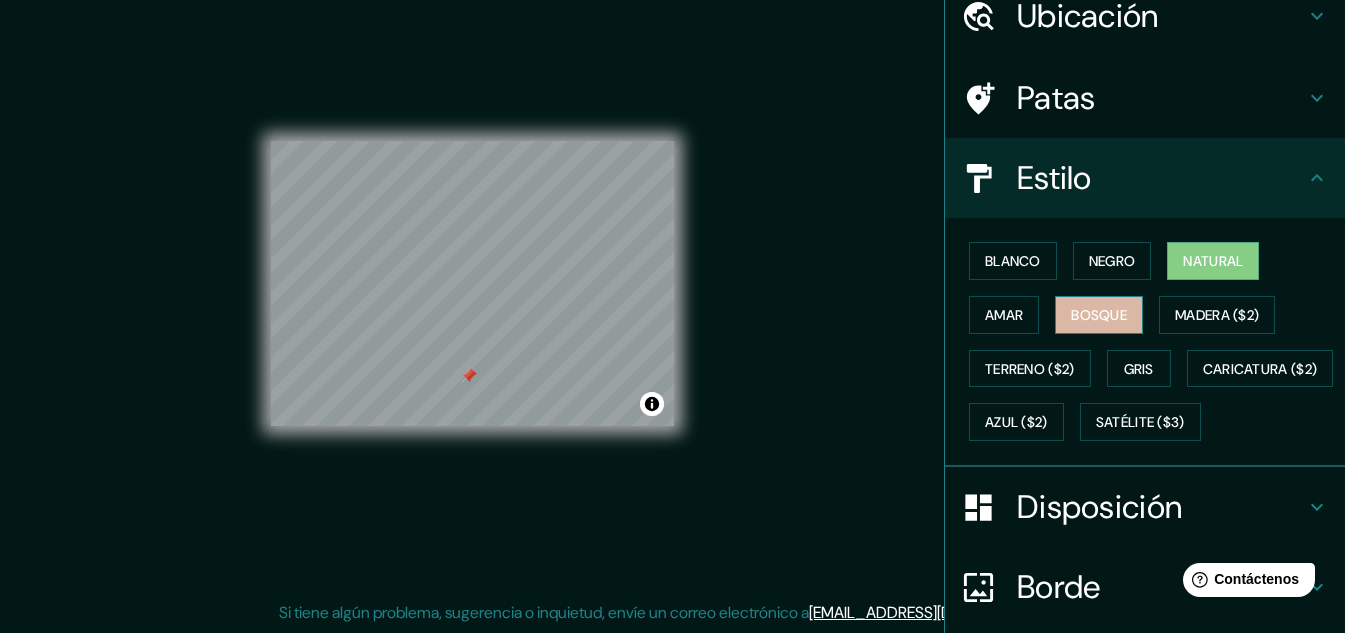 click on "Bosque" at bounding box center (1099, 315) 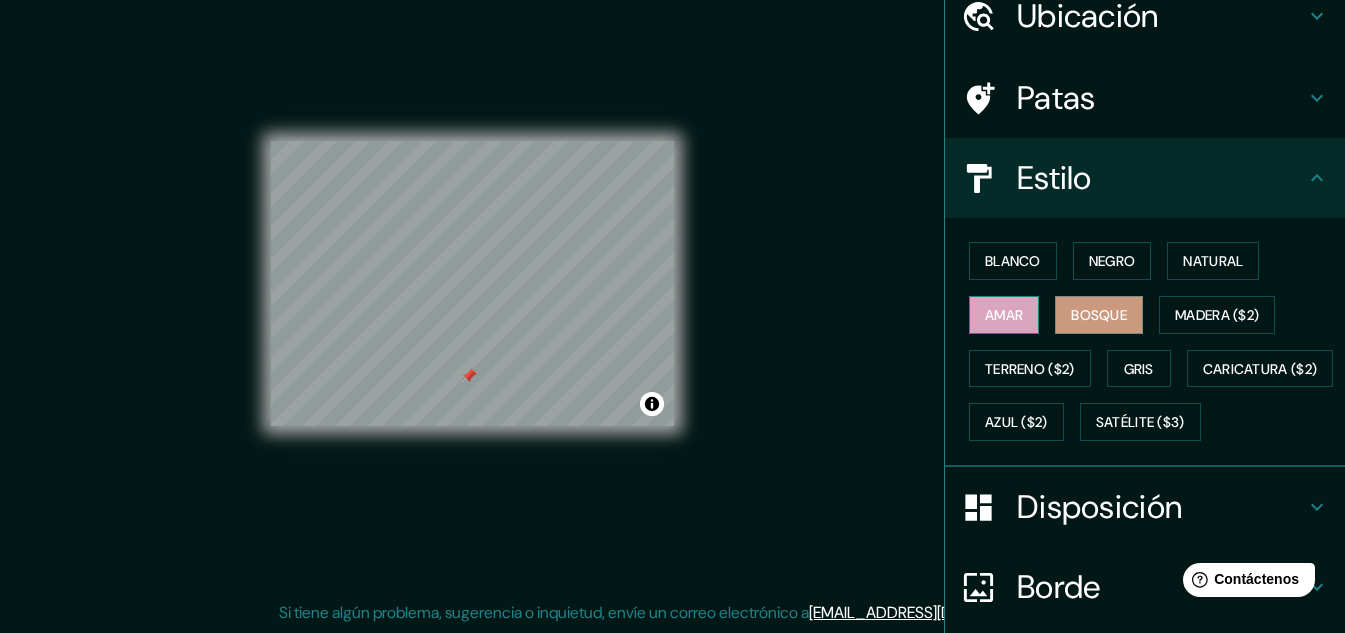 click on "Amar" at bounding box center (1004, 315) 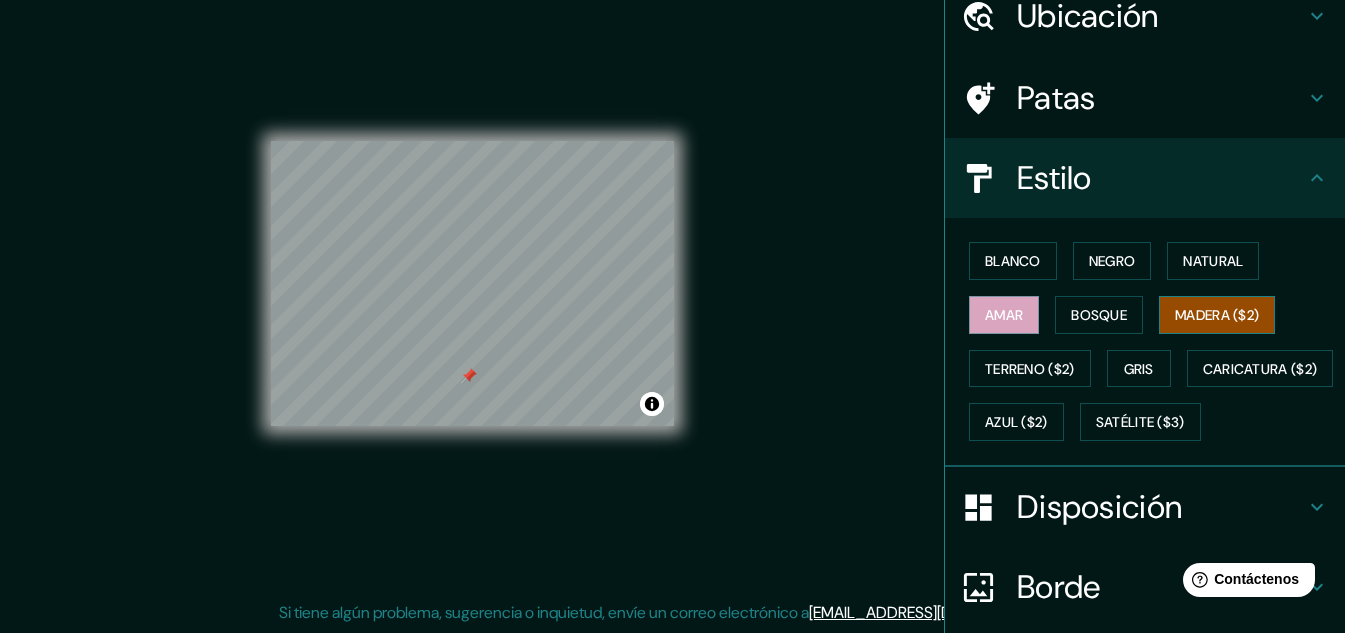 click on "Madera ($2)" at bounding box center (1217, 315) 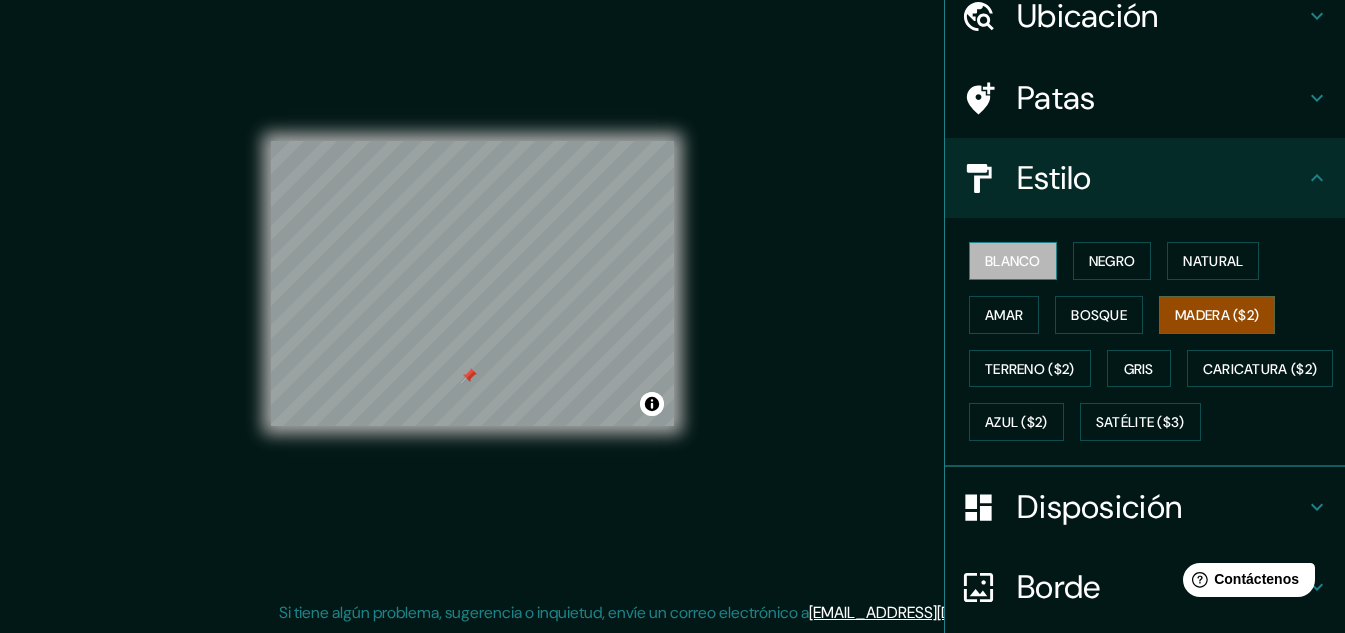 click on "Blanco" at bounding box center [1013, 261] 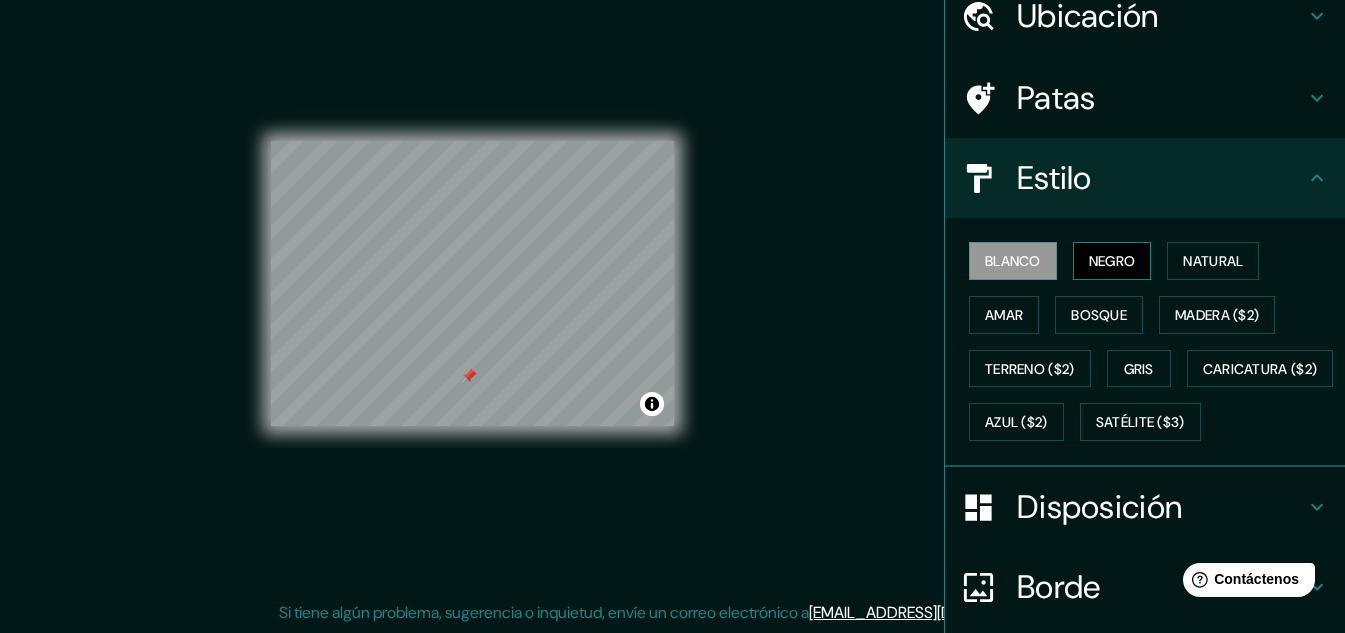 click on "Negro" at bounding box center (1112, 261) 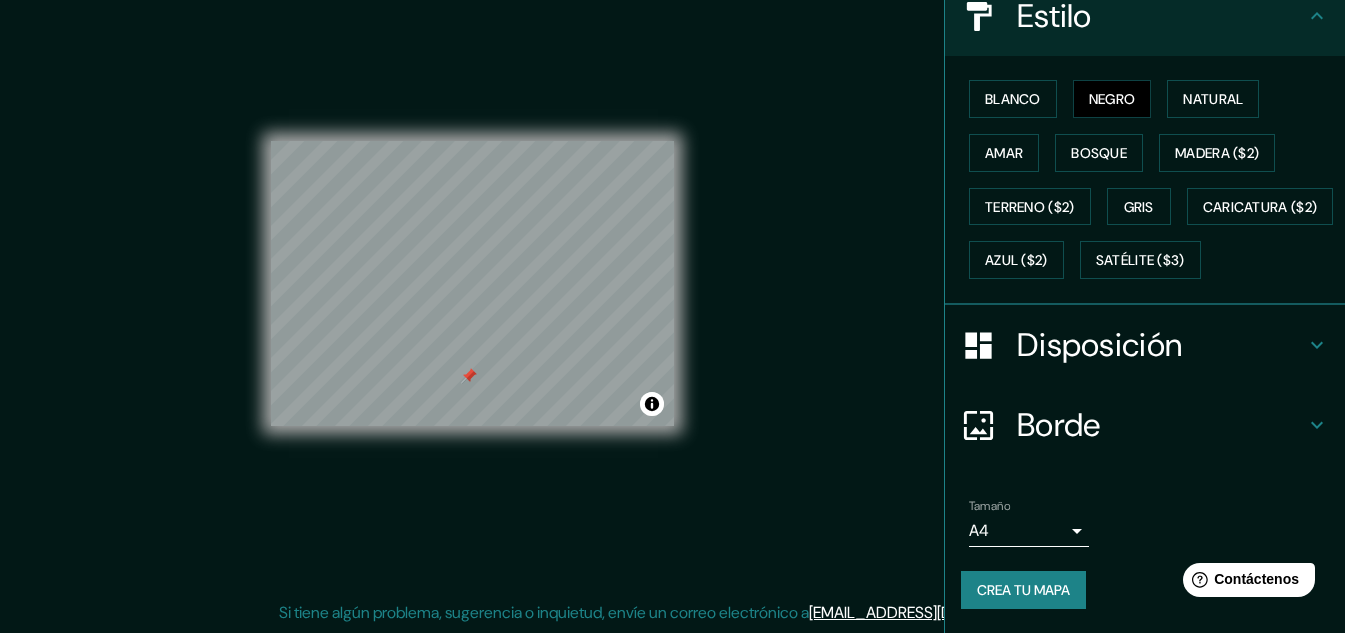 scroll, scrollTop: 303, scrollLeft: 0, axis: vertical 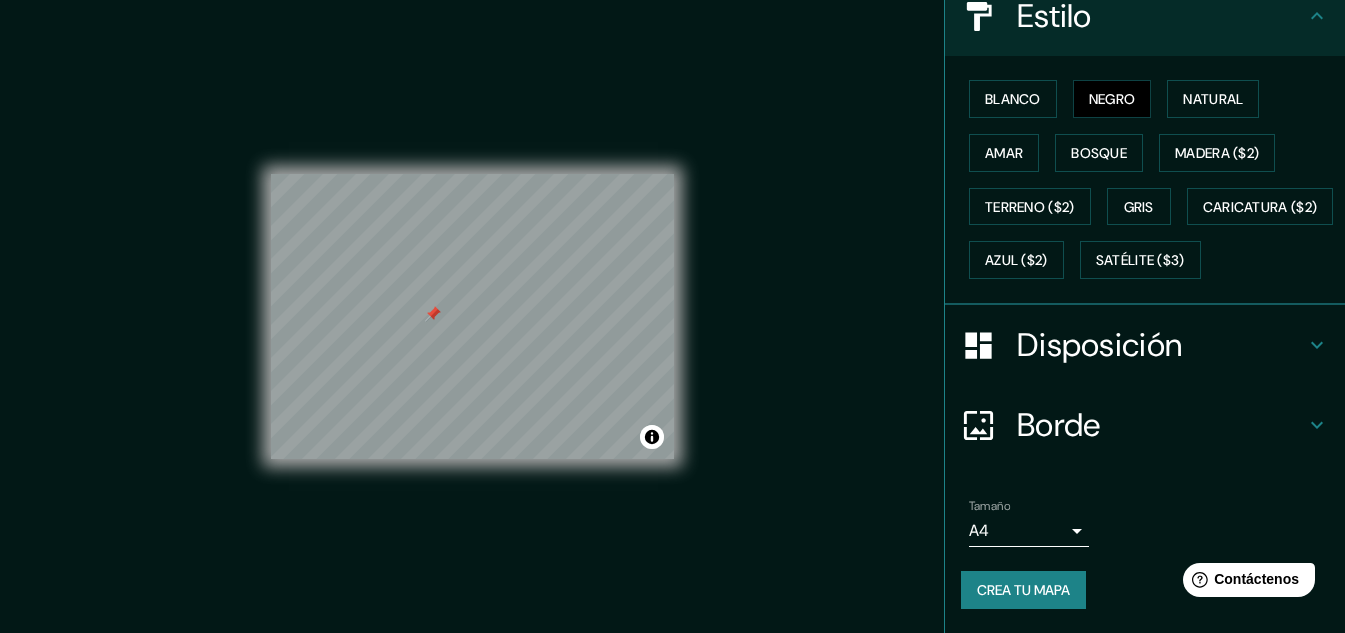 click on "Crea tu mapa" at bounding box center [1023, 590] 